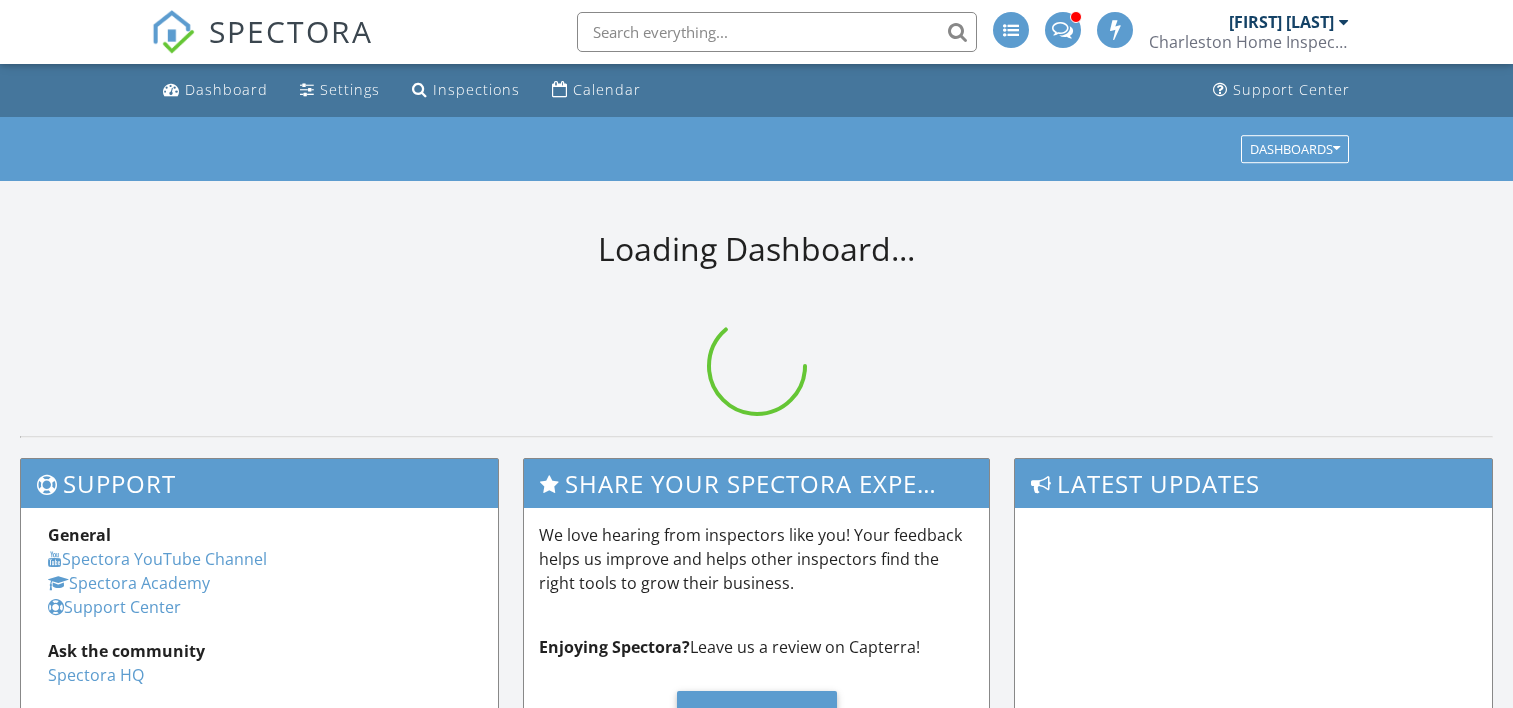 scroll, scrollTop: 0, scrollLeft: 0, axis: both 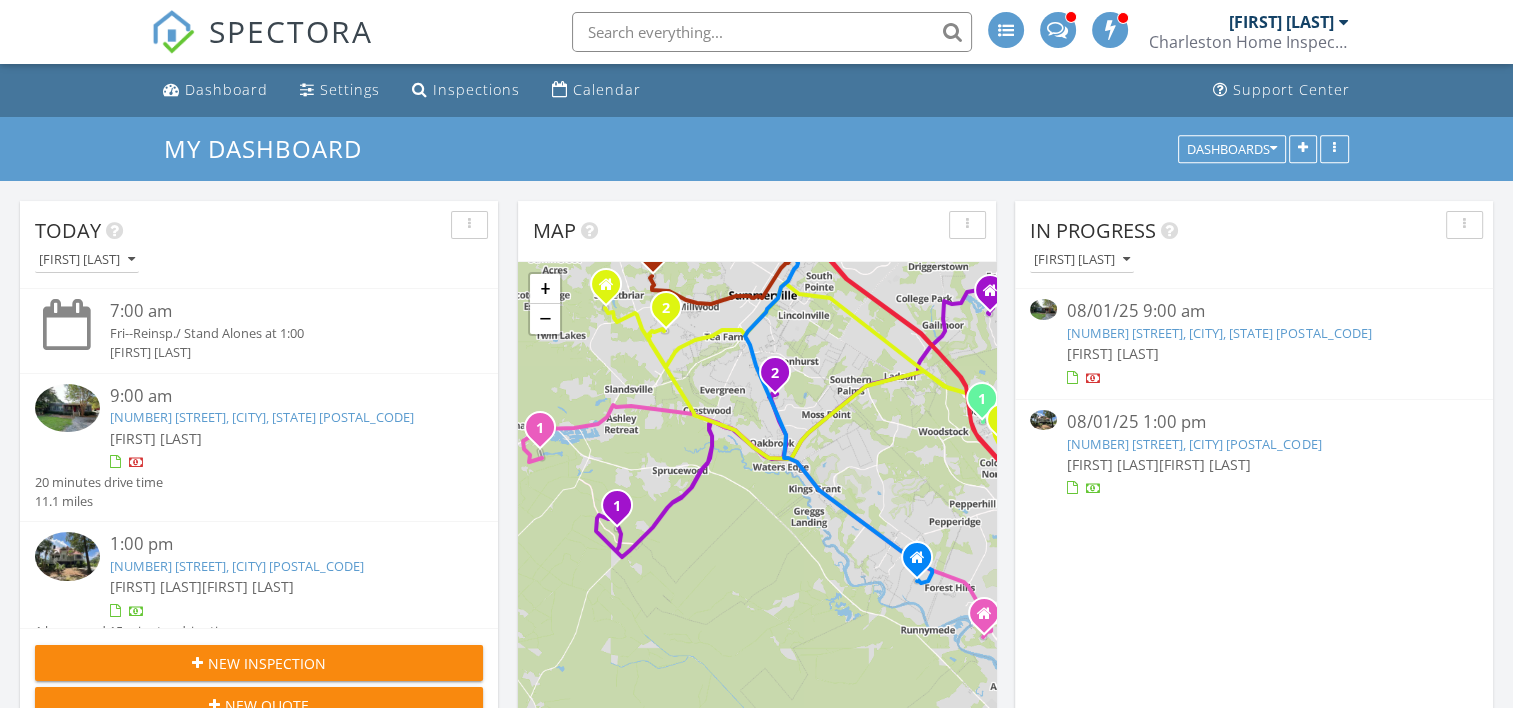 click on "[NUMBER] [STREET], [CITY] [POSTAL_CODE]" at bounding box center (1194, 444) 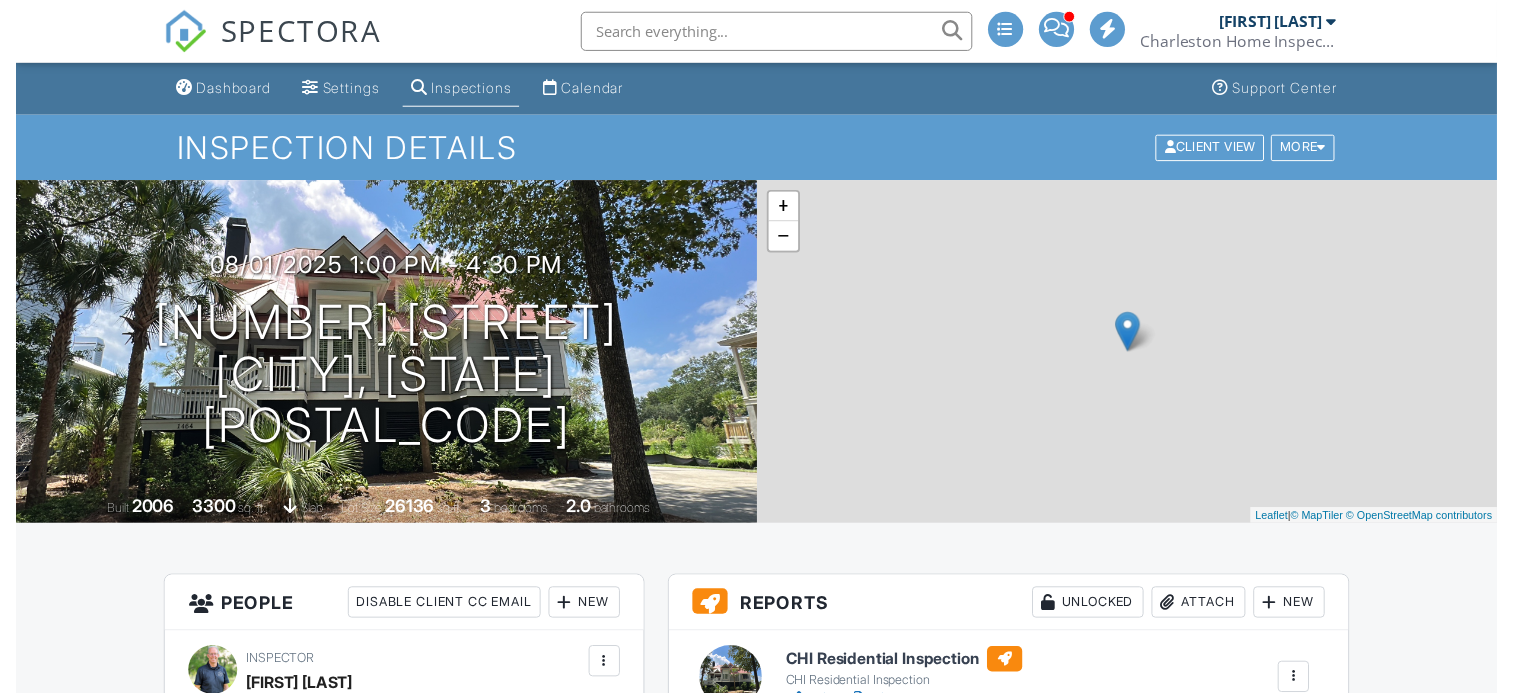 scroll, scrollTop: 0, scrollLeft: 0, axis: both 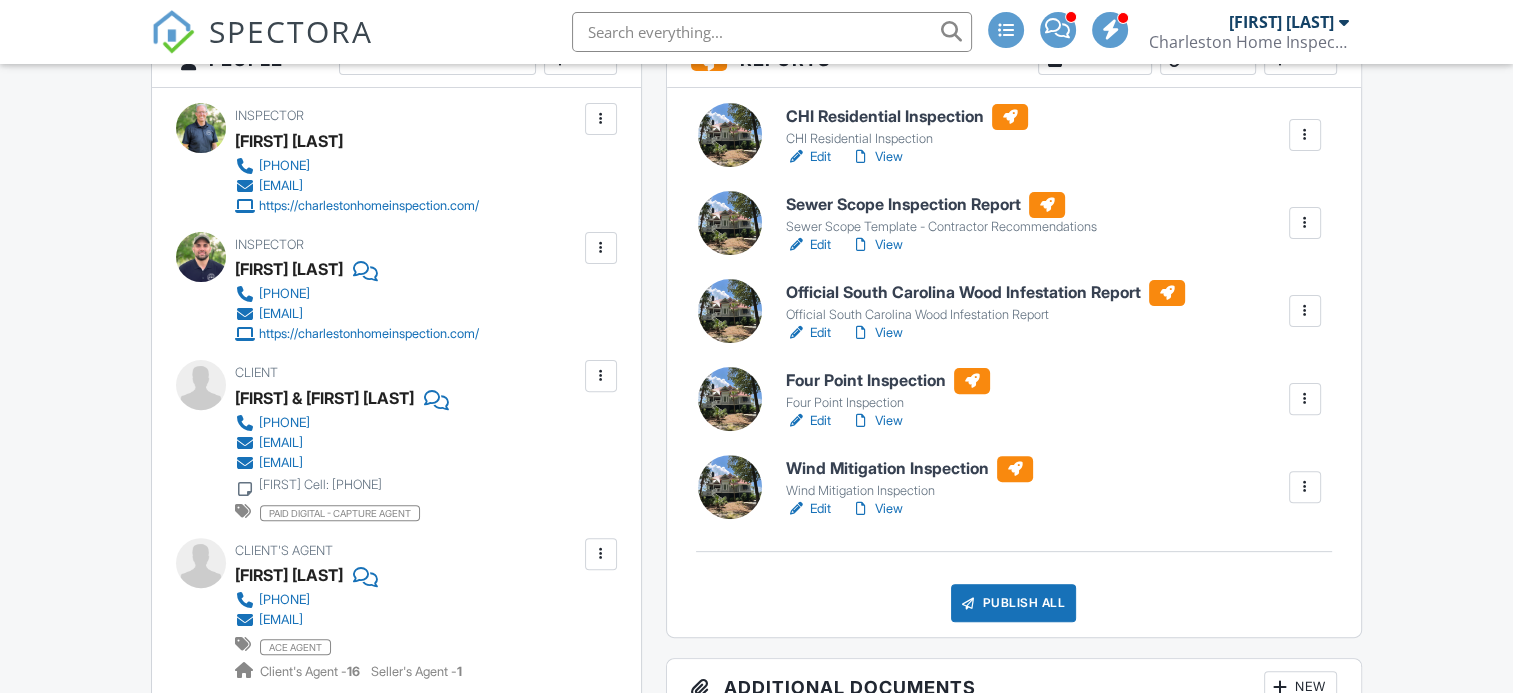 click on "View" at bounding box center [877, 157] 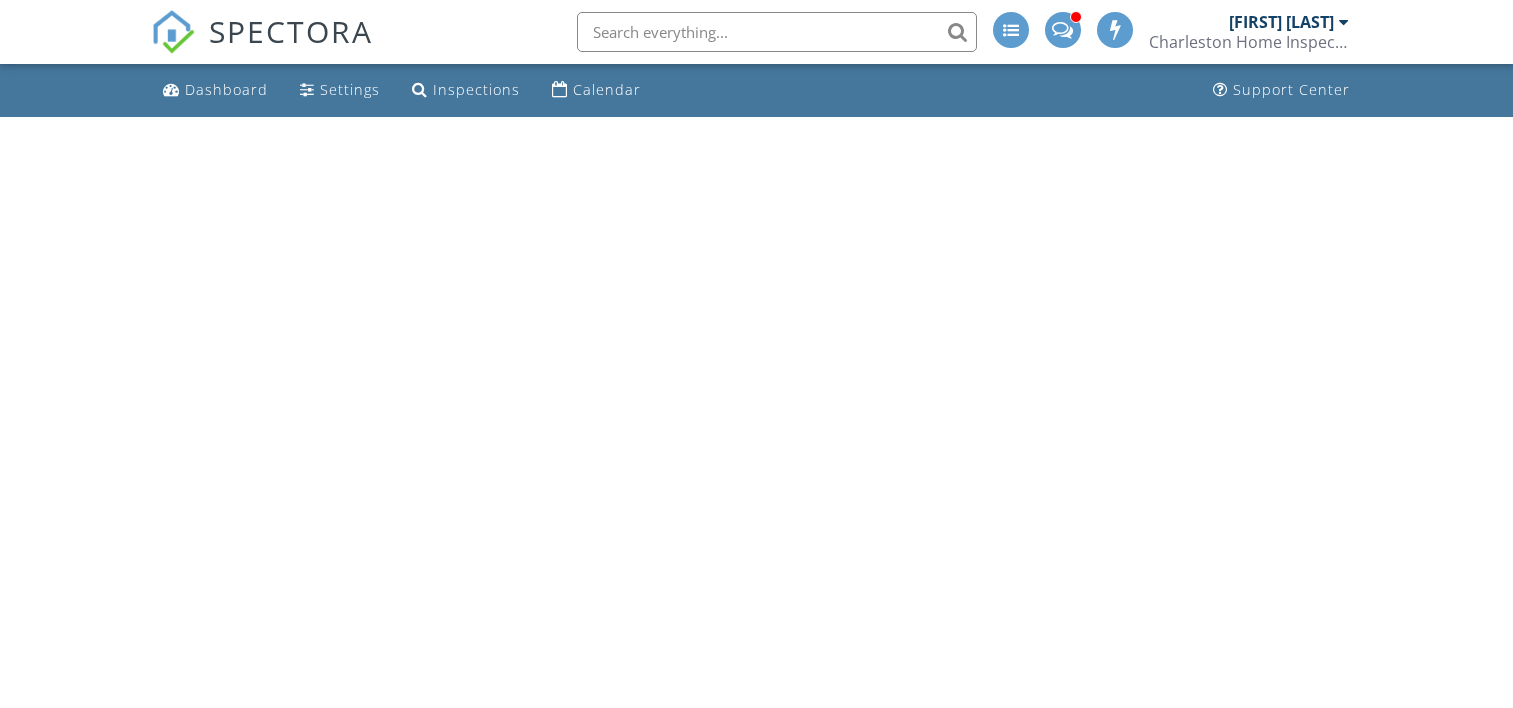 scroll, scrollTop: 0, scrollLeft: 0, axis: both 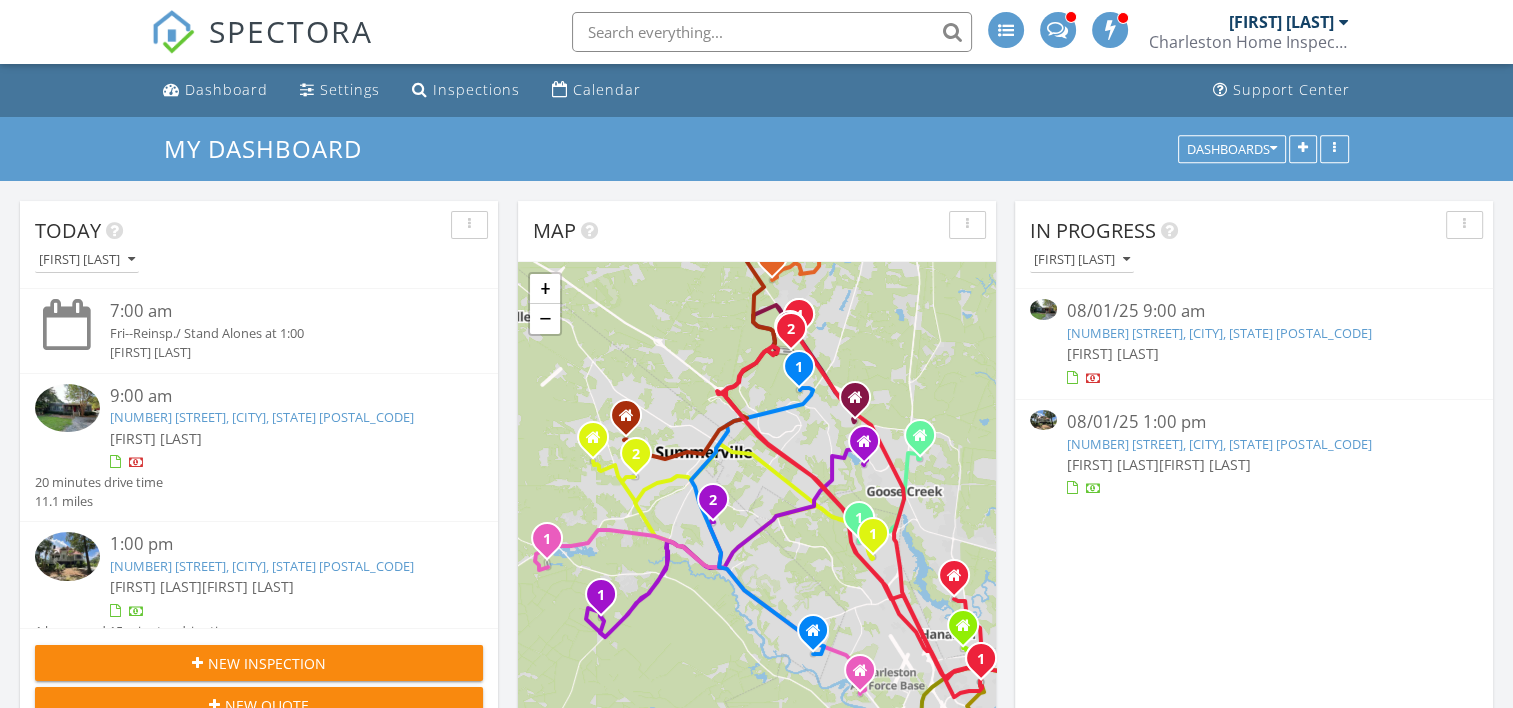 click on "[NUMBER] [STREET], [CITY] [POSTAL_CODE]" at bounding box center [1219, 444] 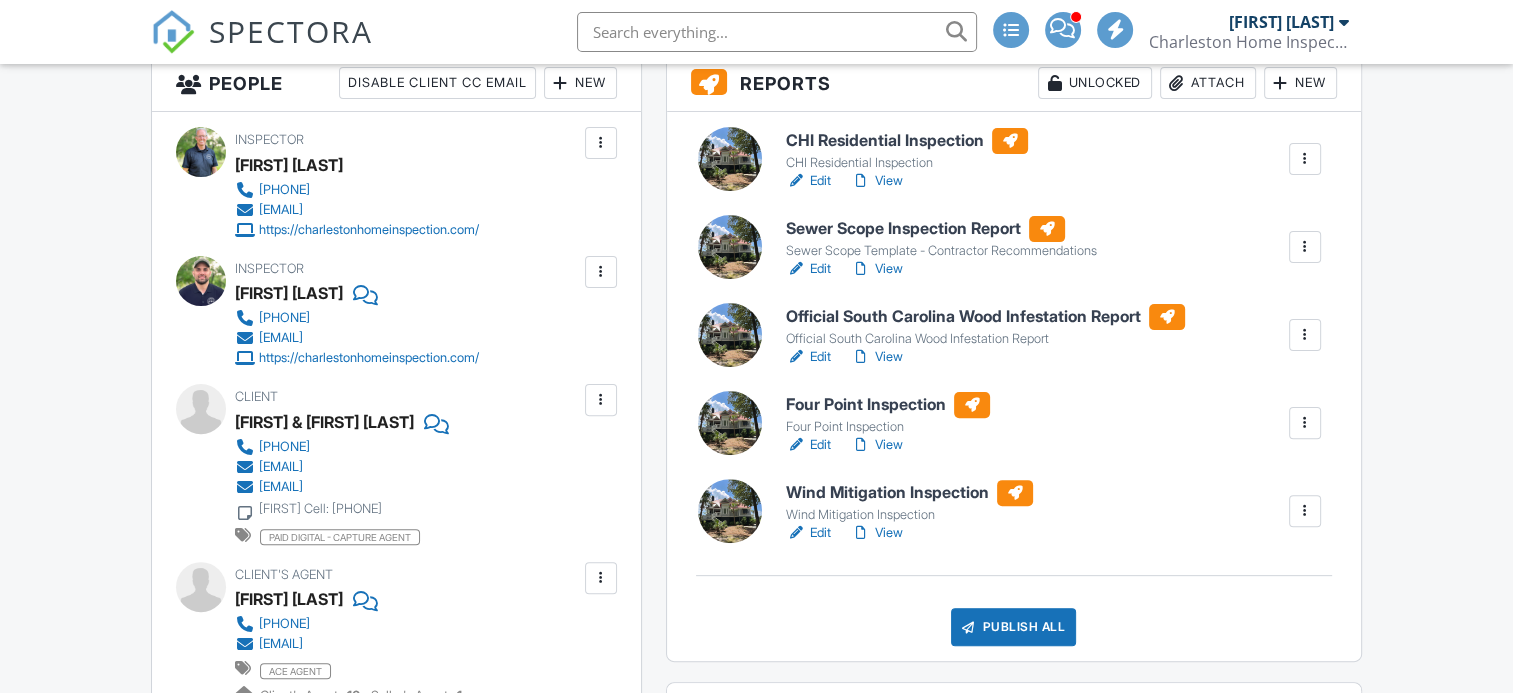 scroll, scrollTop: 532, scrollLeft: 0, axis: vertical 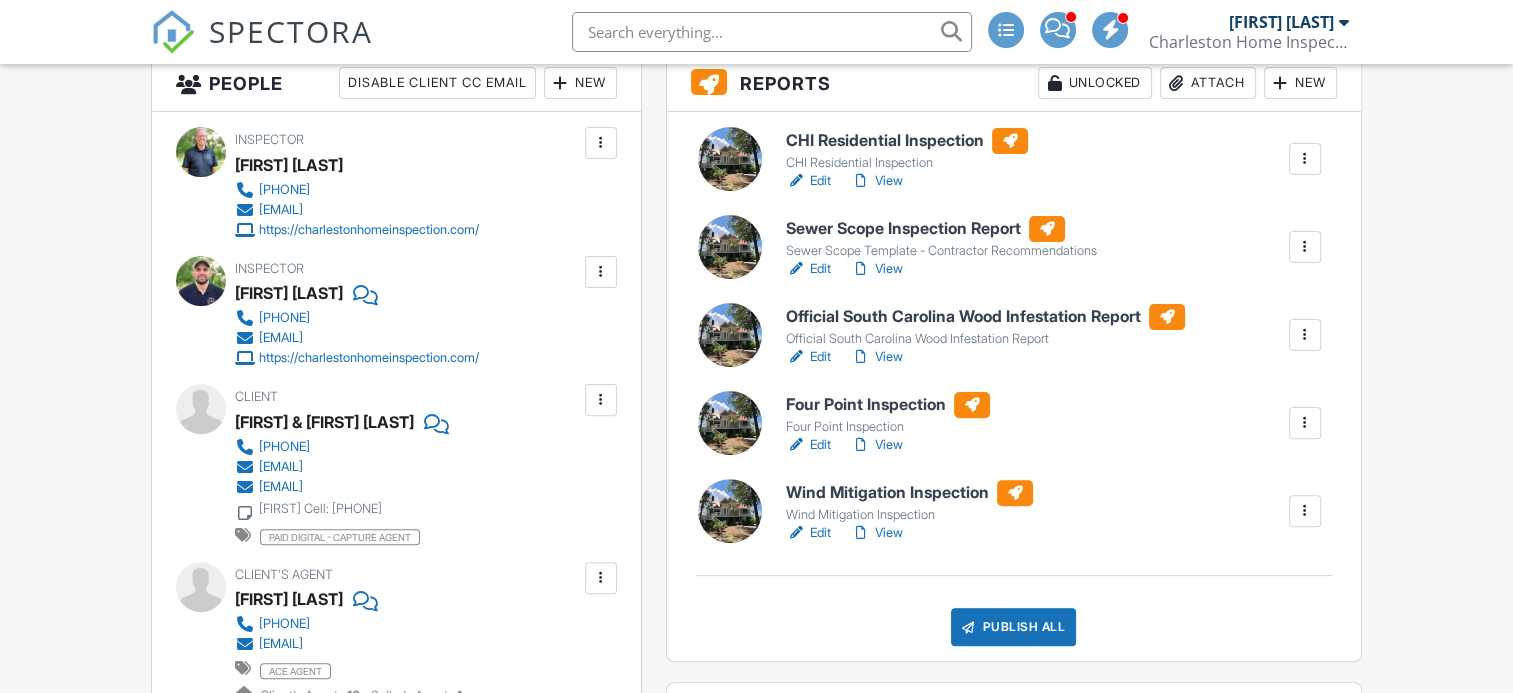 click on "View" at bounding box center (877, 181) 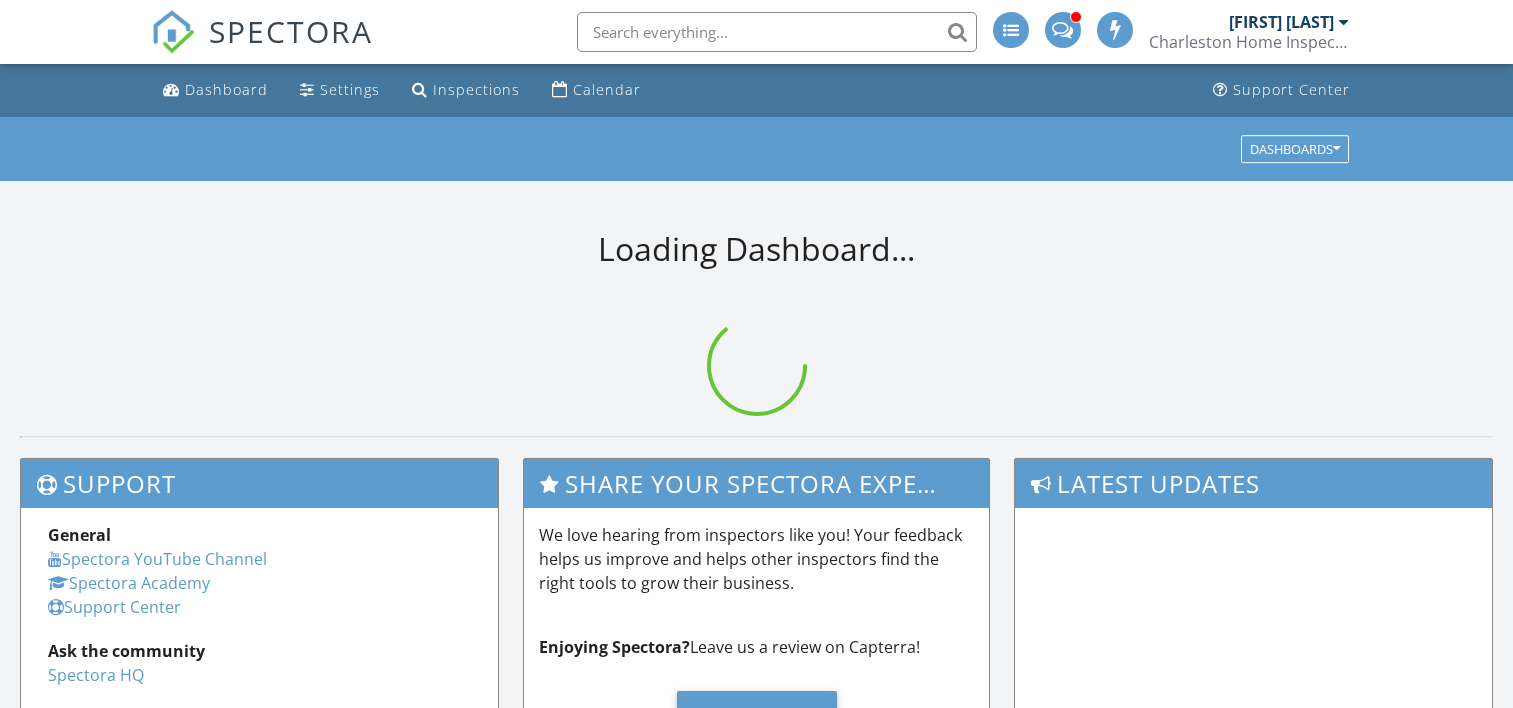 scroll, scrollTop: 0, scrollLeft: 0, axis: both 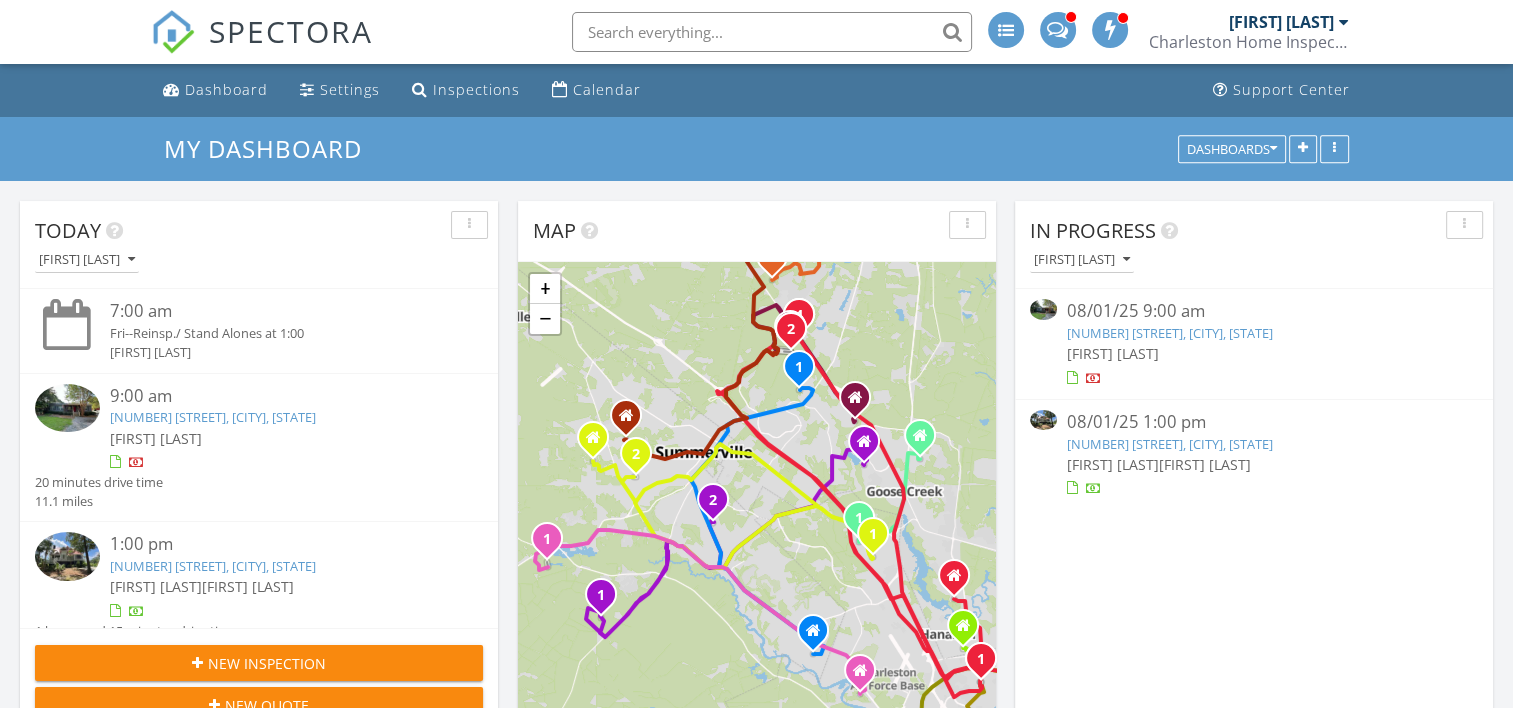 click on "[NUMBER] [STREET], [CITY], [STATE]" at bounding box center (1170, 444) 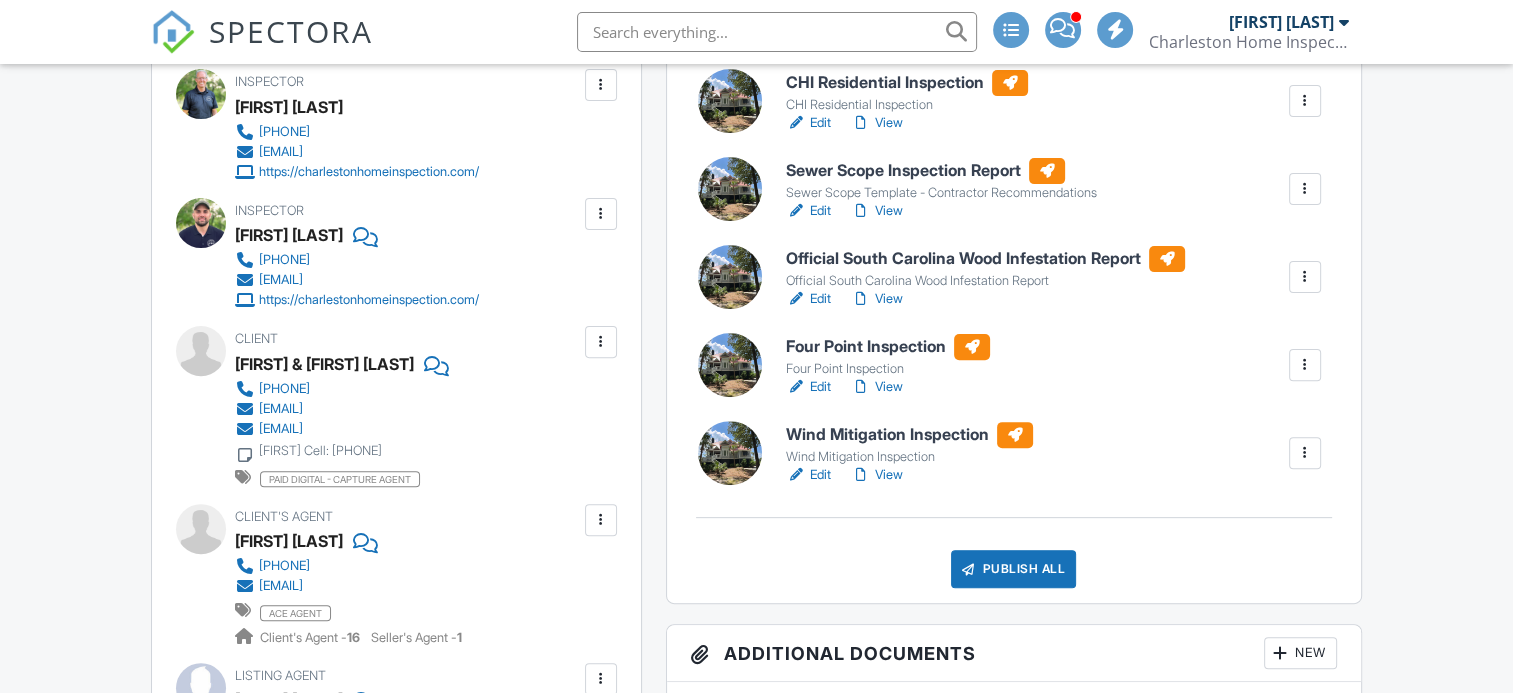 scroll, scrollTop: 590, scrollLeft: 0, axis: vertical 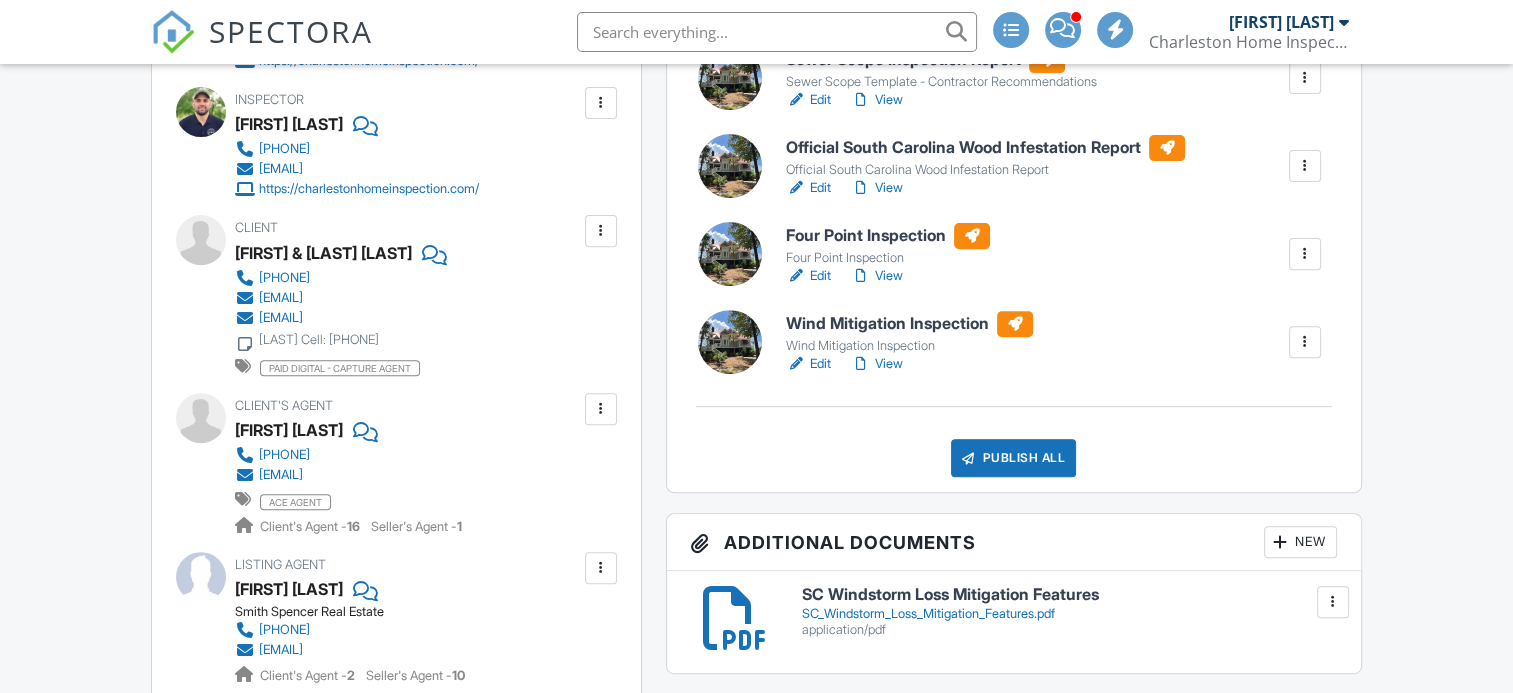 click on "Publish All" at bounding box center [1013, 458] 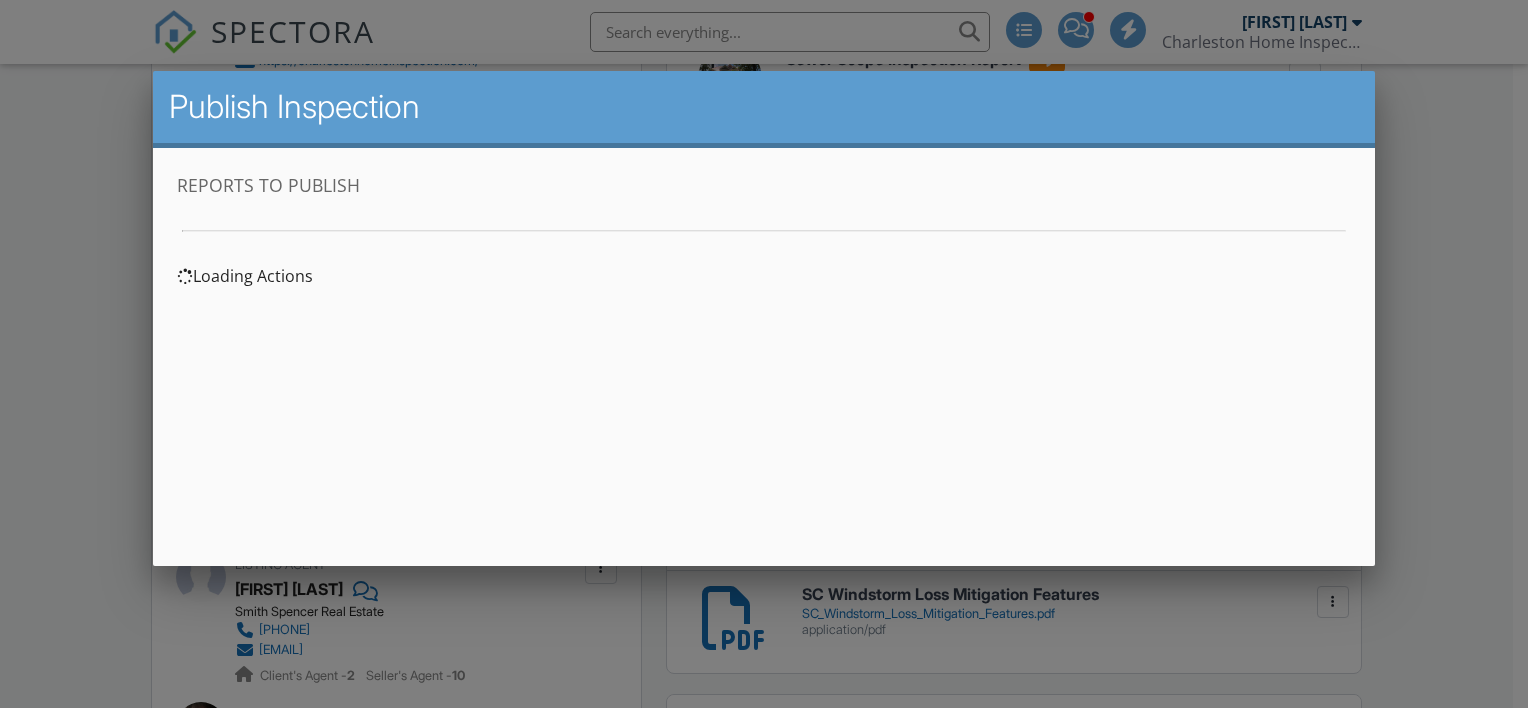 scroll, scrollTop: 0, scrollLeft: 0, axis: both 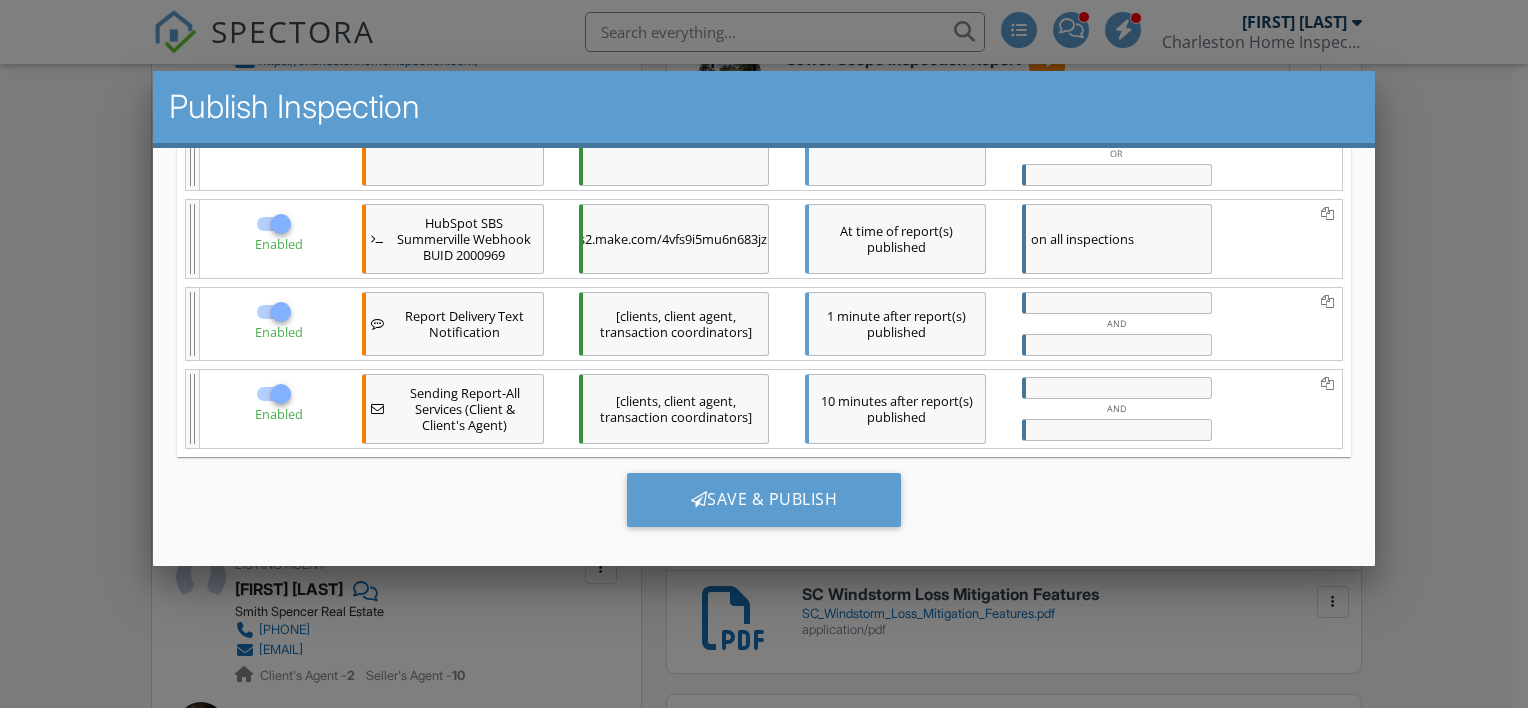 drag, startPoint x: 1347, startPoint y: 280, endPoint x: 1536, endPoint y: 691, distance: 452.37375 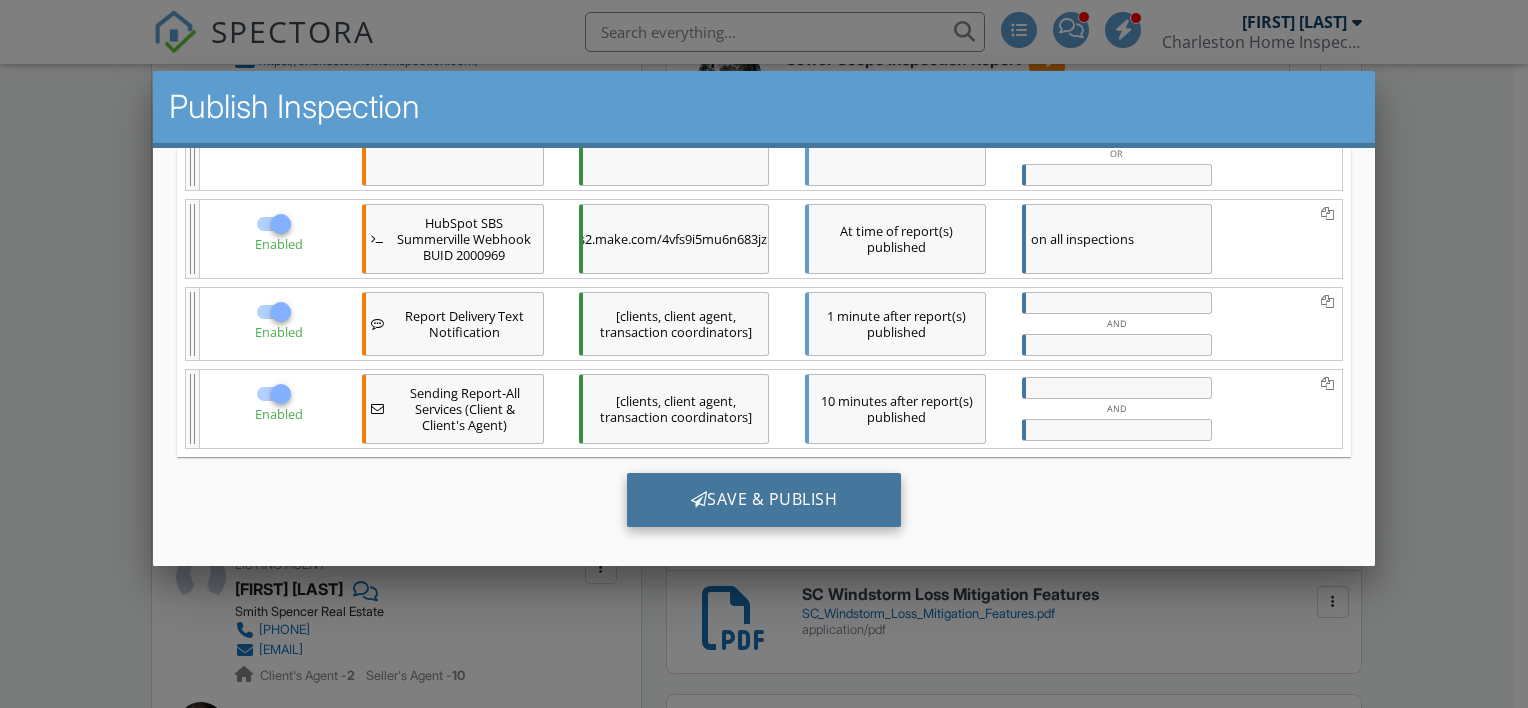 click on "Save & Publish" at bounding box center (763, 499) 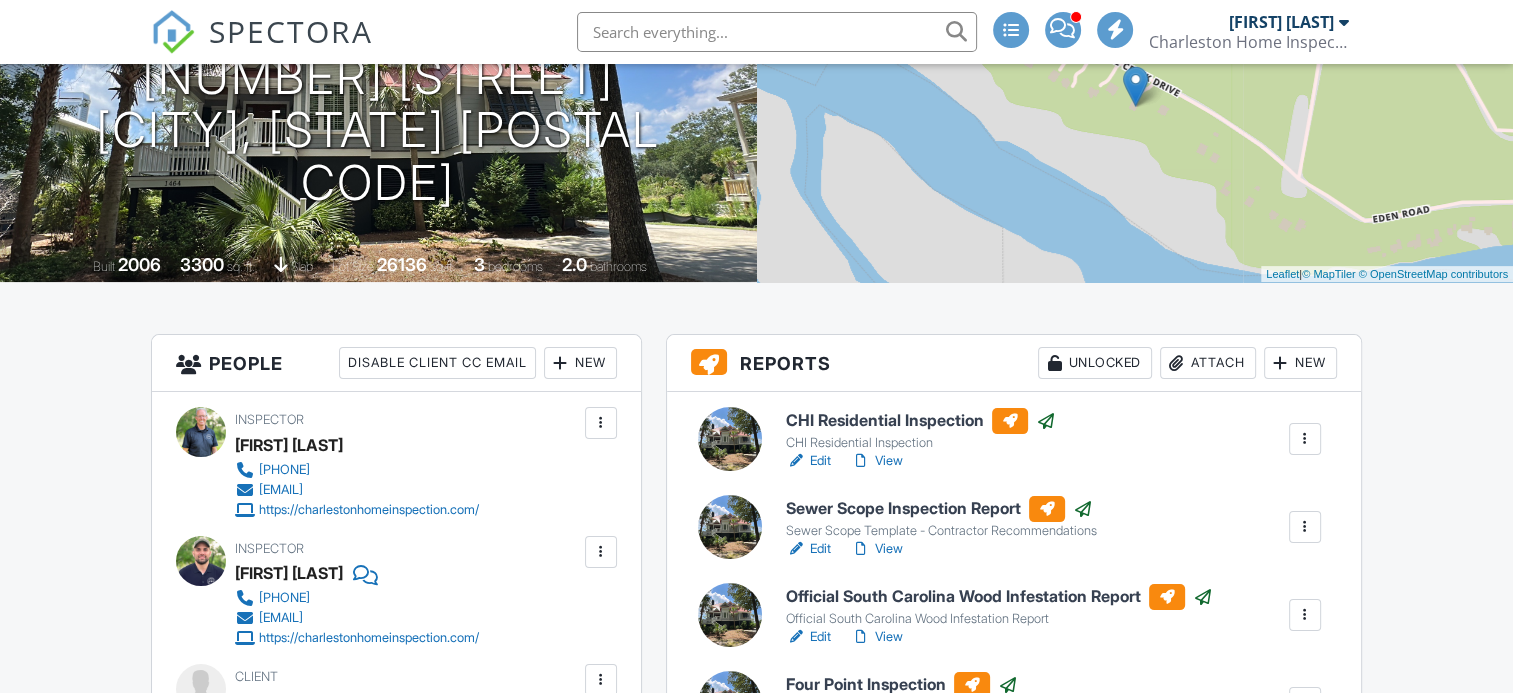scroll, scrollTop: 0, scrollLeft: 0, axis: both 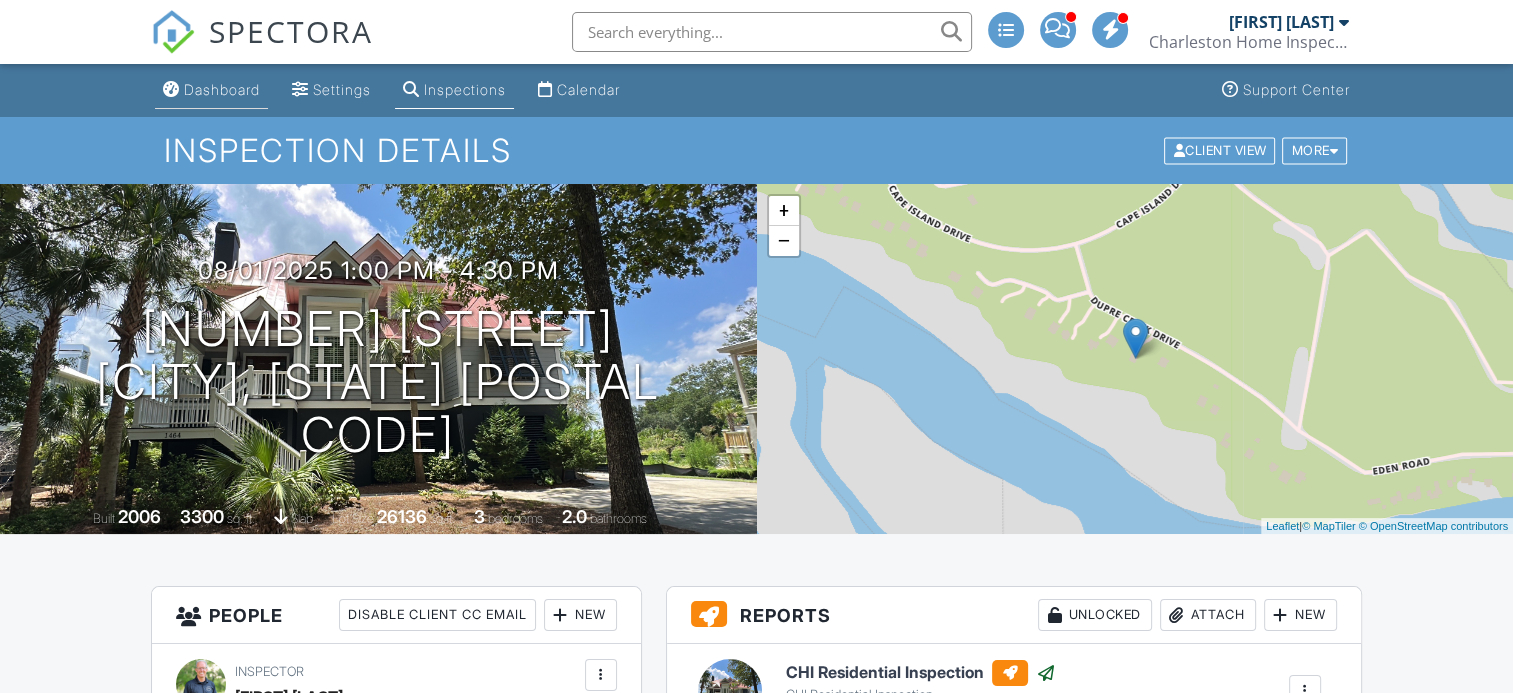 click on "Dashboard" at bounding box center [222, 89] 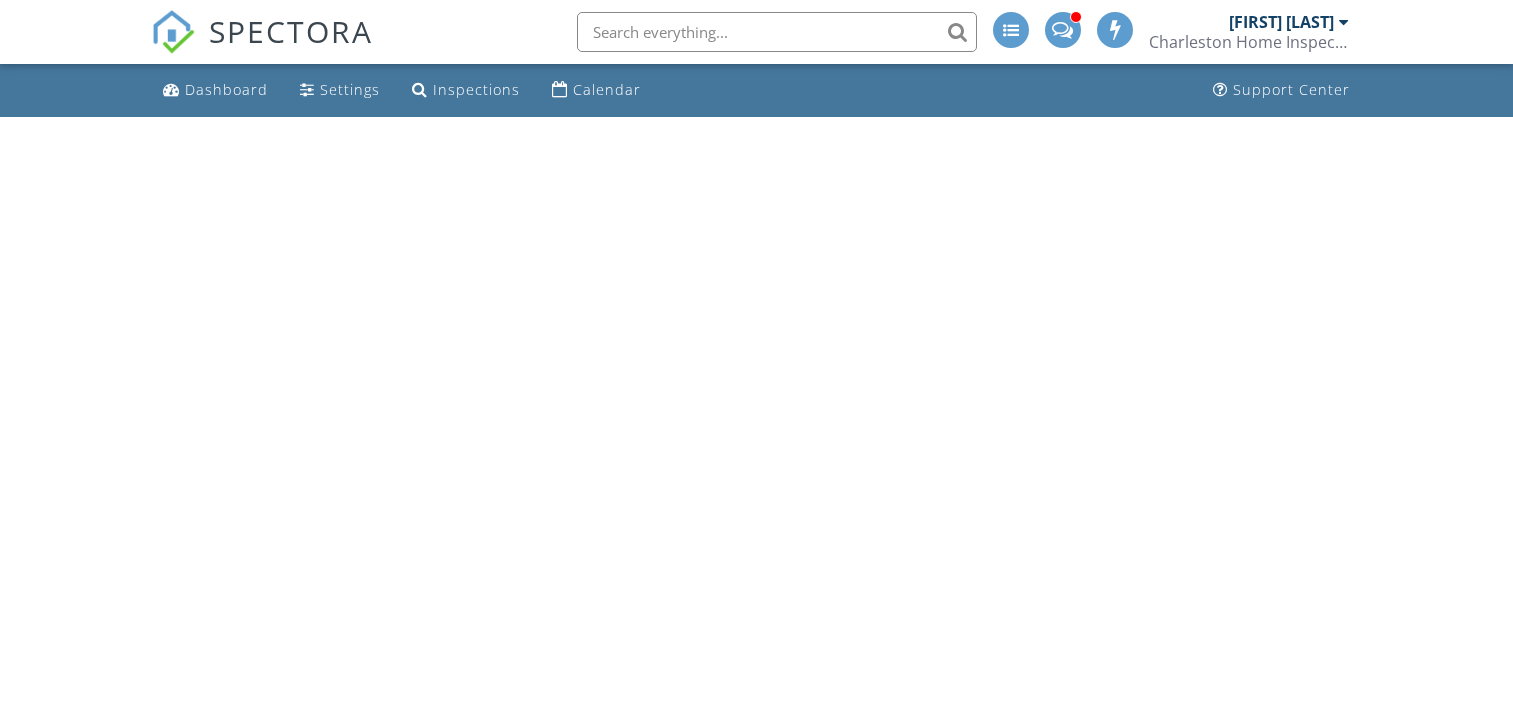 scroll, scrollTop: 0, scrollLeft: 0, axis: both 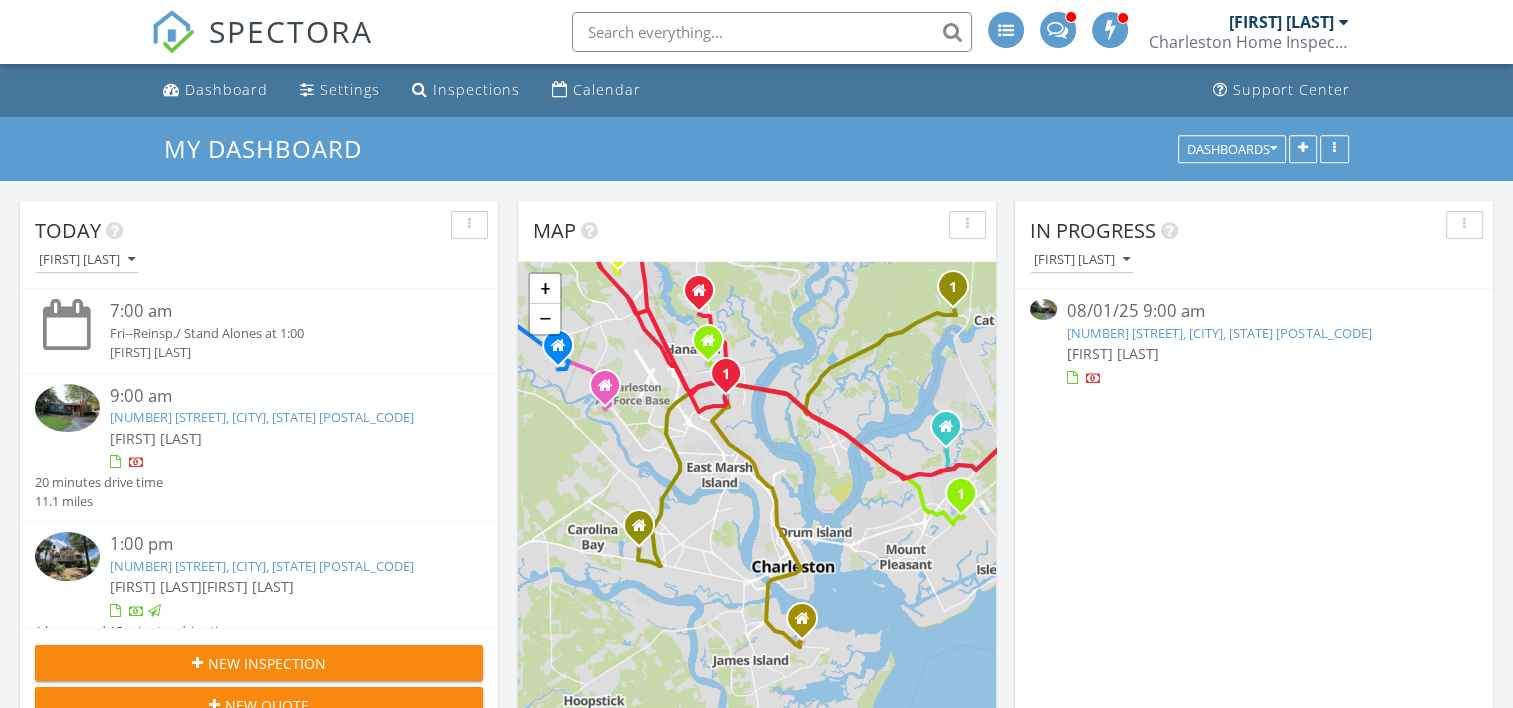 click on "Dashboard" at bounding box center [226, 89] 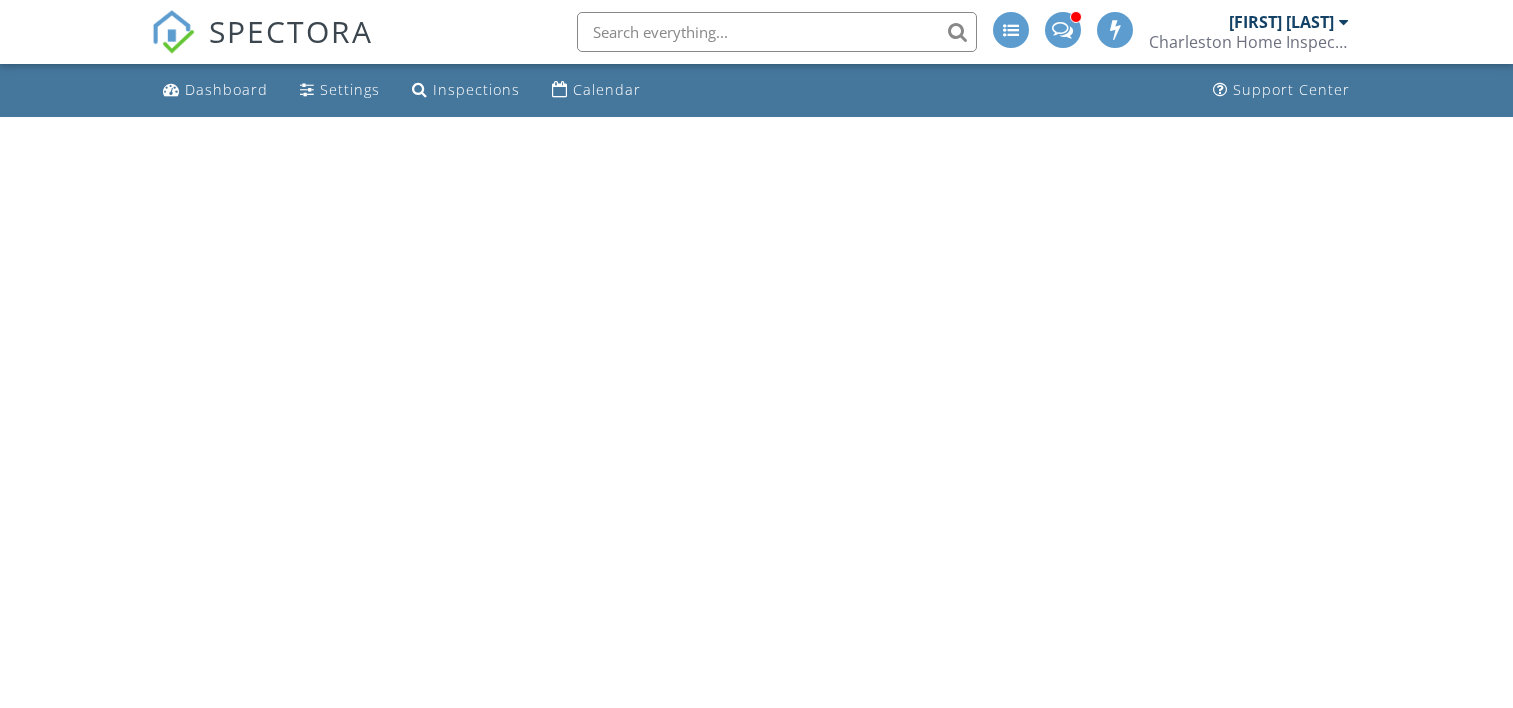 scroll, scrollTop: 0, scrollLeft: 0, axis: both 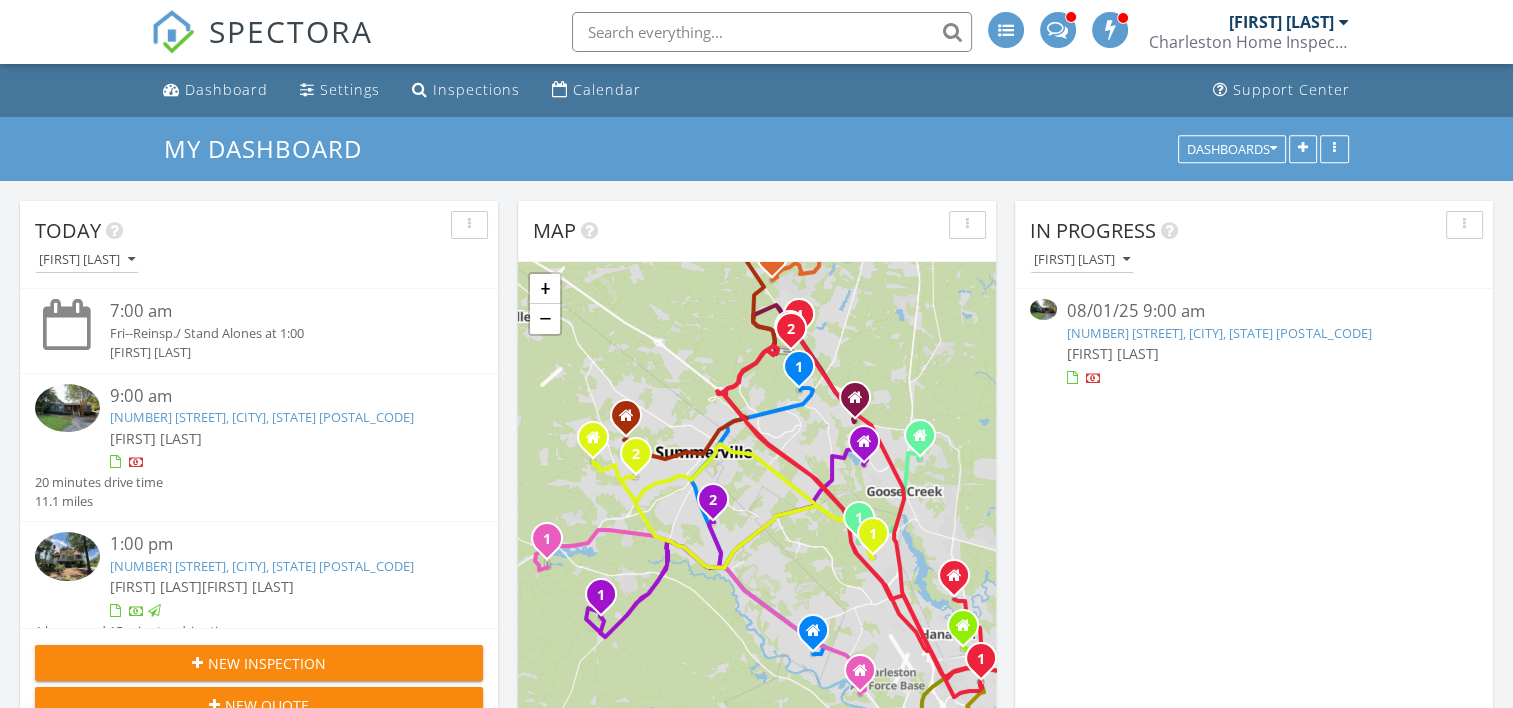 click on "[NUMBER] [STREET], [CITY], [STATE] [POSTAL_CODE]" at bounding box center [1219, 333] 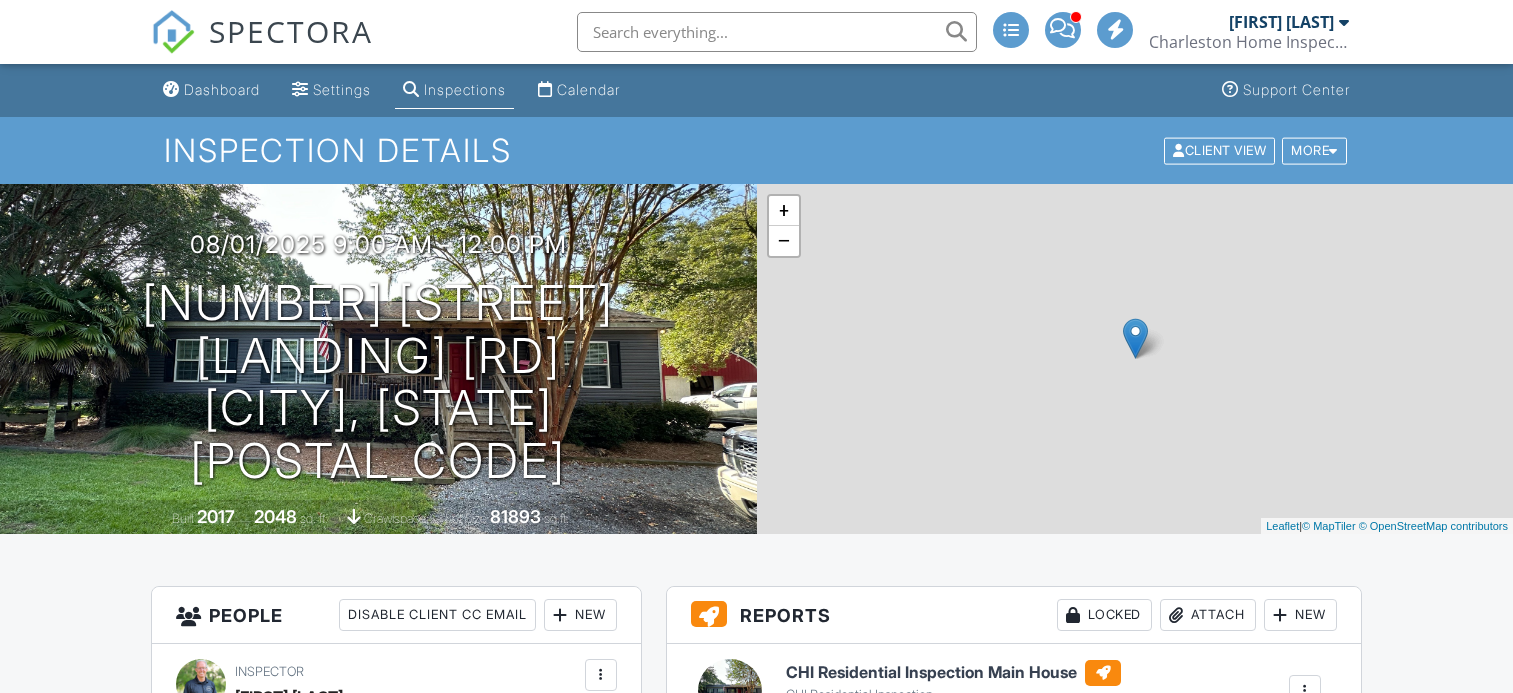 scroll, scrollTop: 0, scrollLeft: 0, axis: both 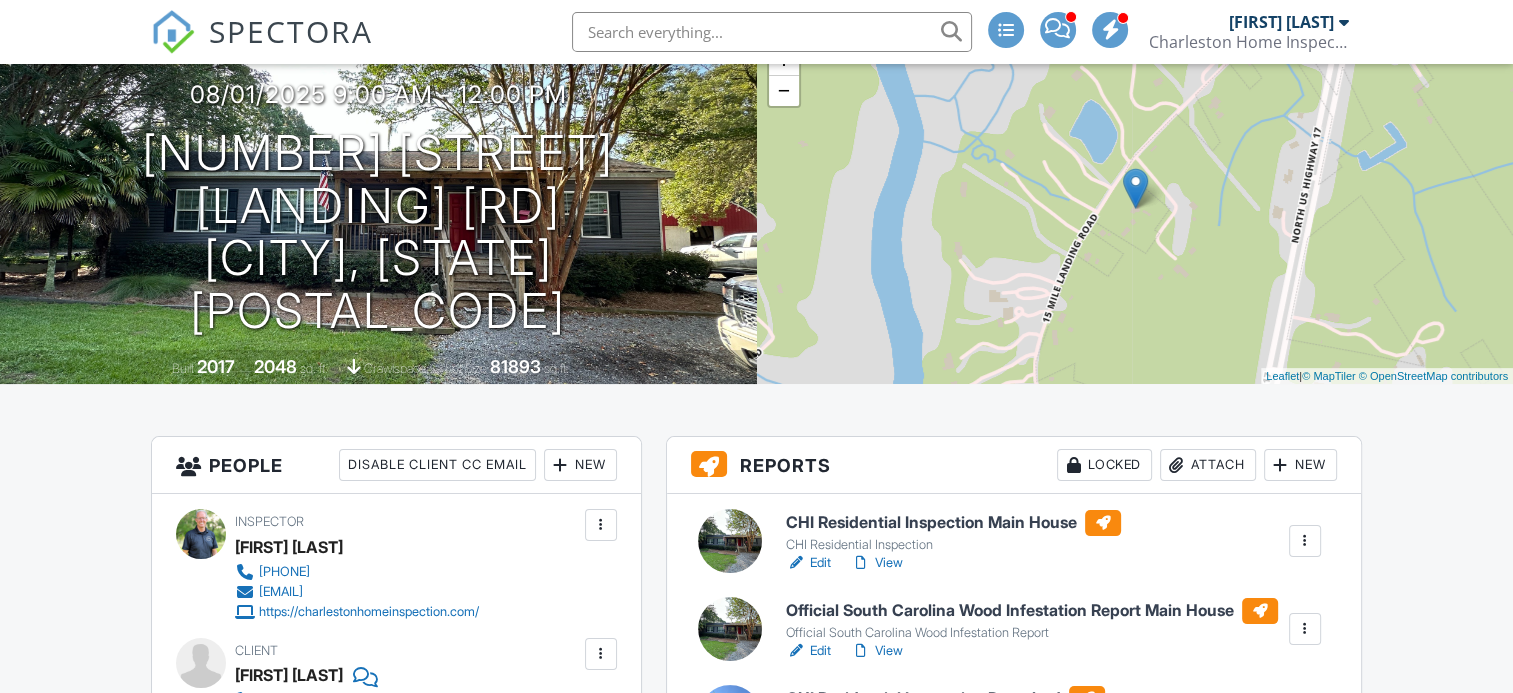 click on "View" at bounding box center [877, 563] 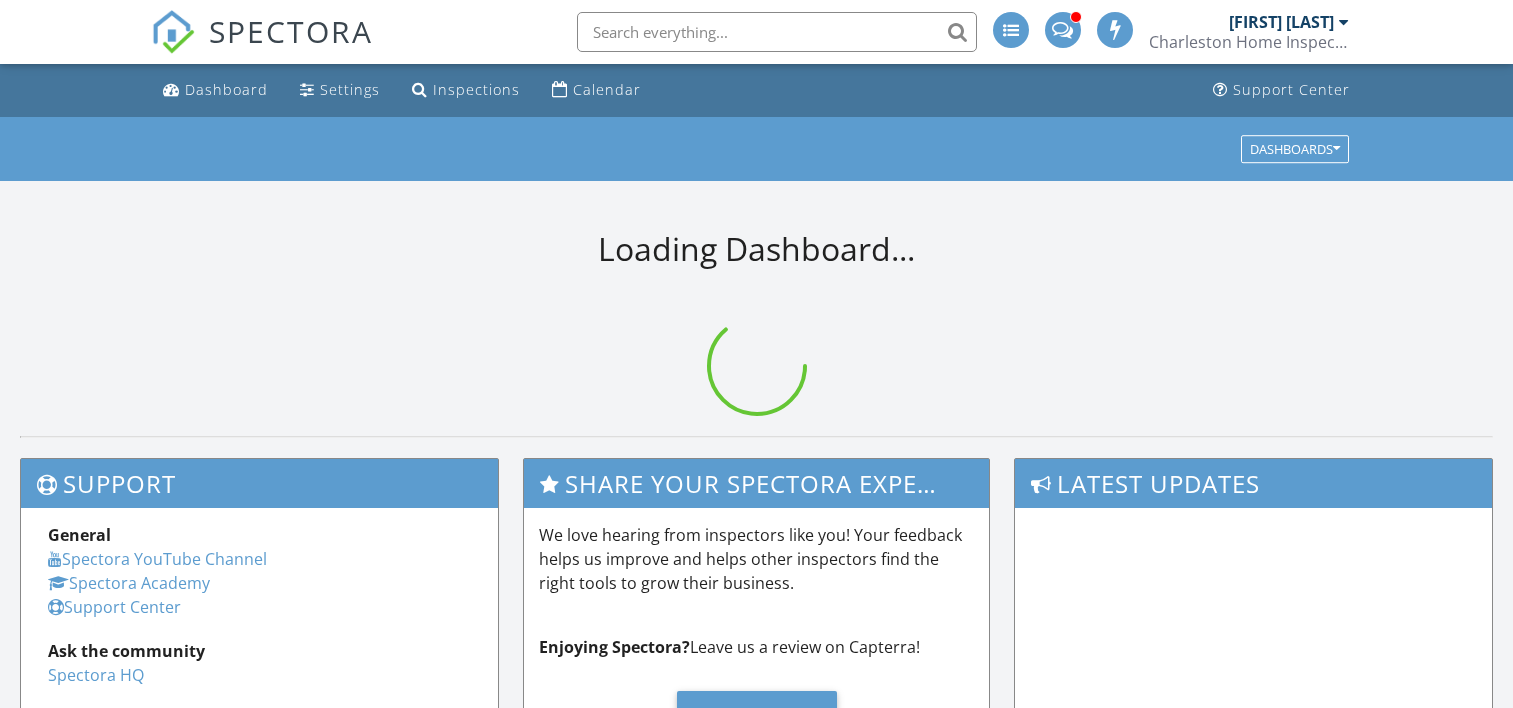 scroll, scrollTop: 0, scrollLeft: 0, axis: both 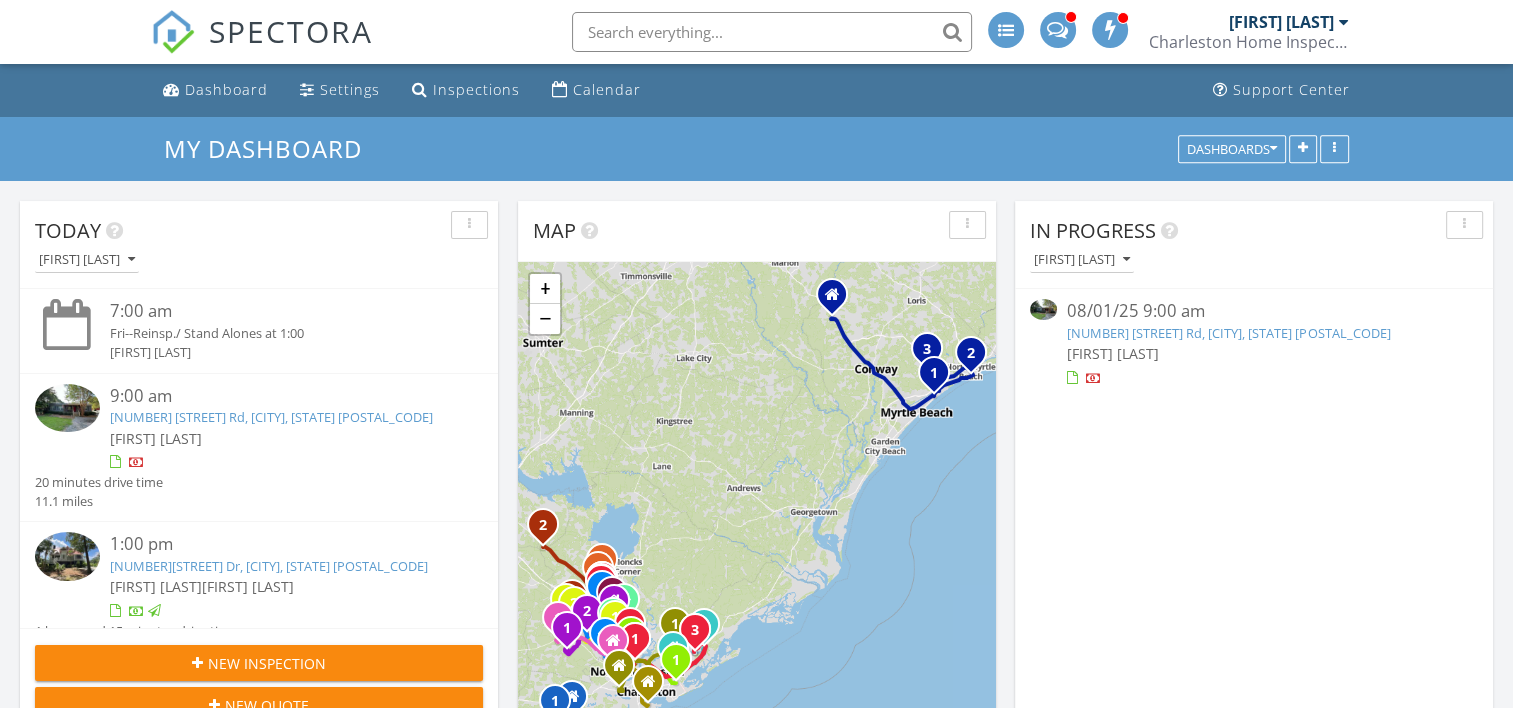 click on "1280 15 Mile Landing Rd, Awendaw, SC 29429" at bounding box center (1228, 333) 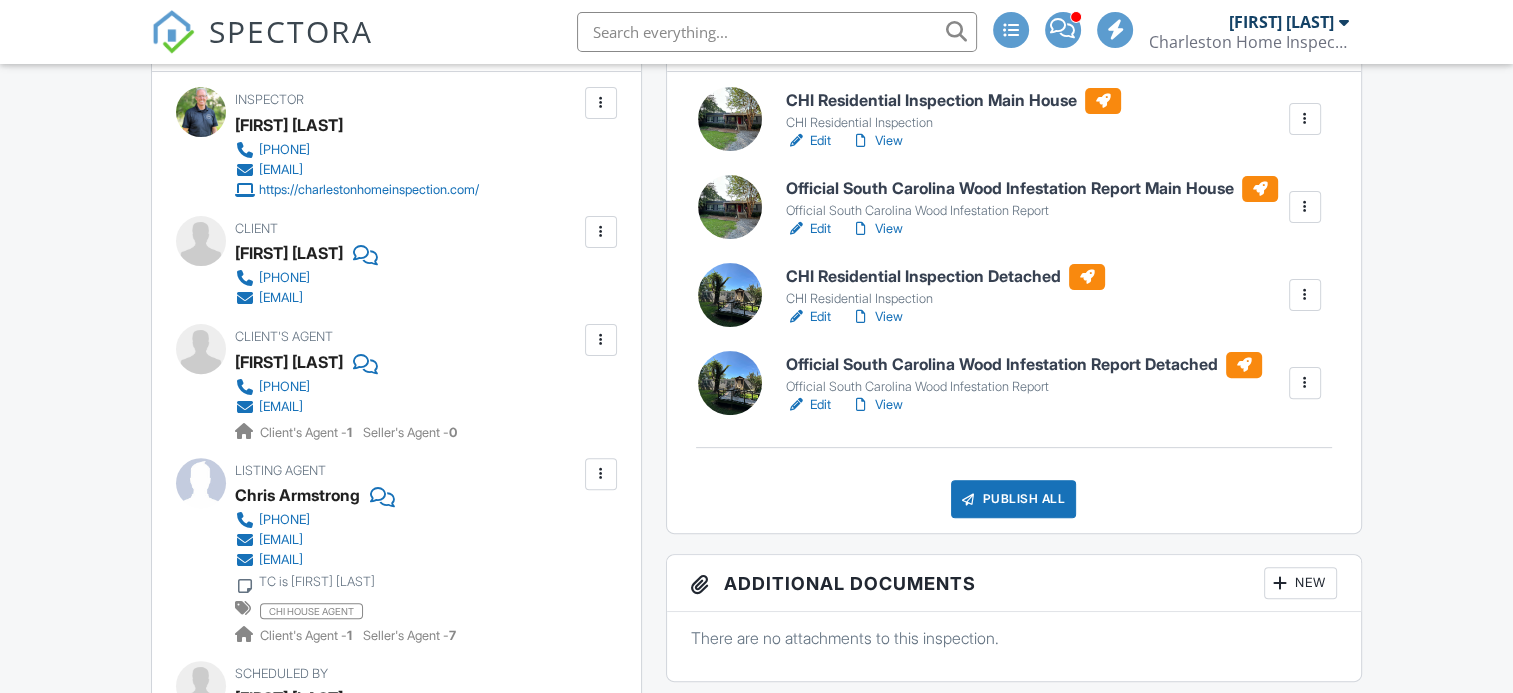 scroll, scrollTop: 572, scrollLeft: 0, axis: vertical 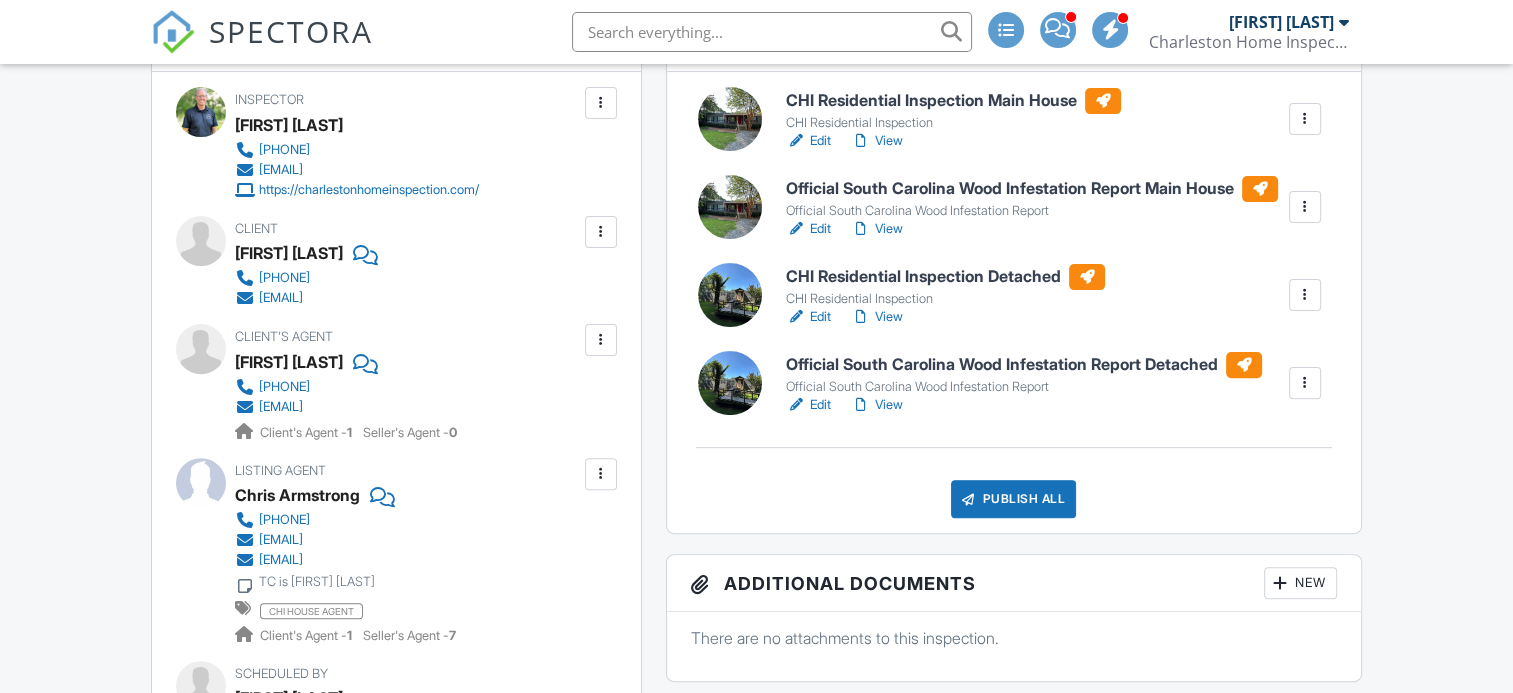 click on "View" at bounding box center [877, 317] 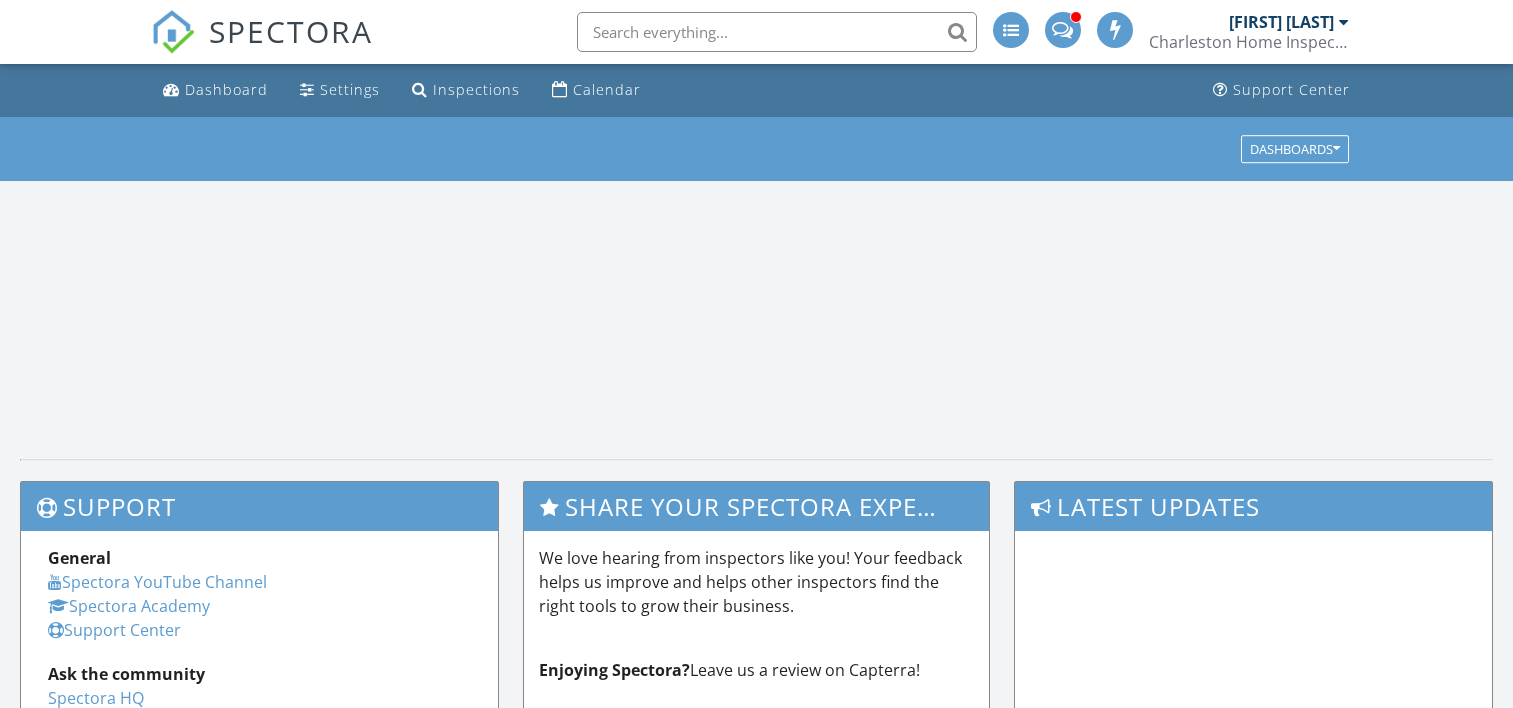 scroll, scrollTop: 0, scrollLeft: 0, axis: both 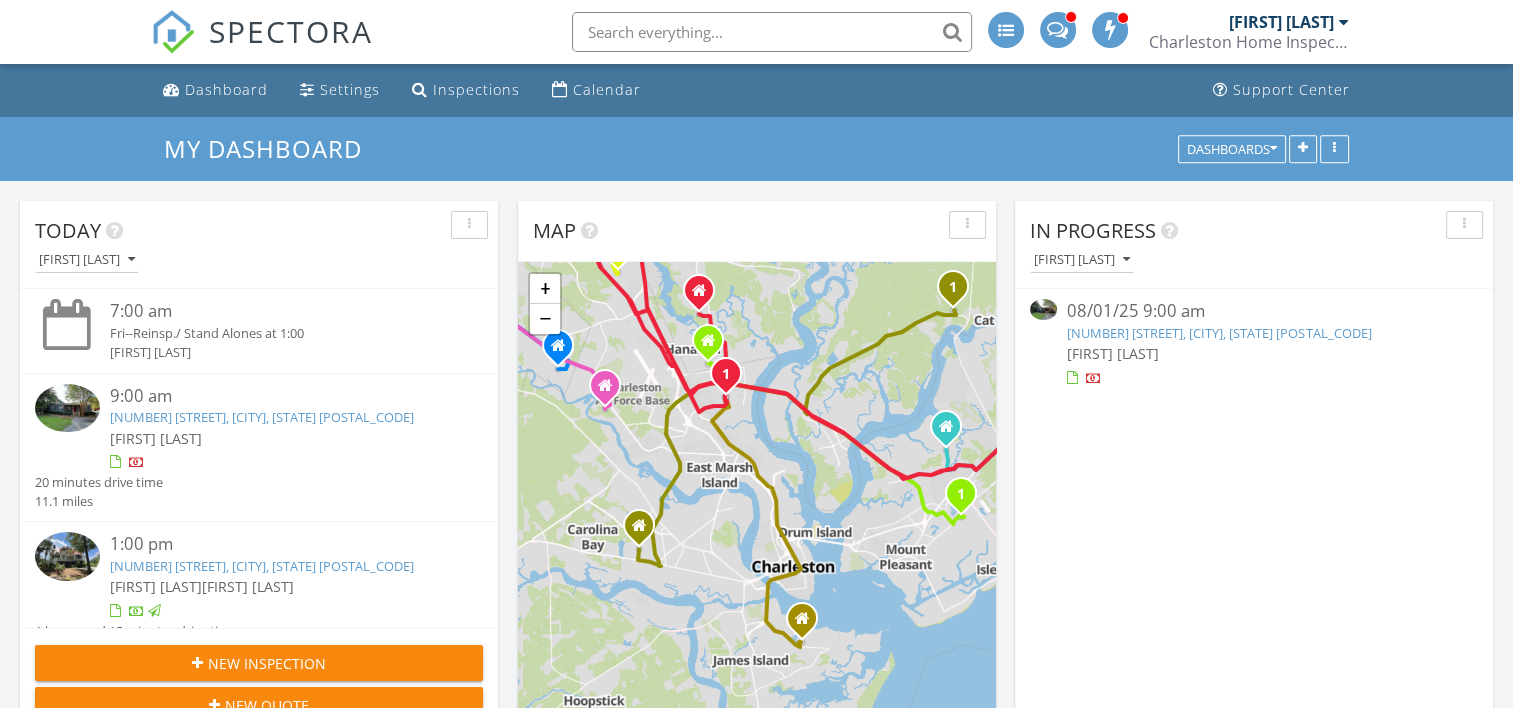 click on "1280 15 Mile Landing Rd, Awendaw, SC 29429" at bounding box center [1219, 333] 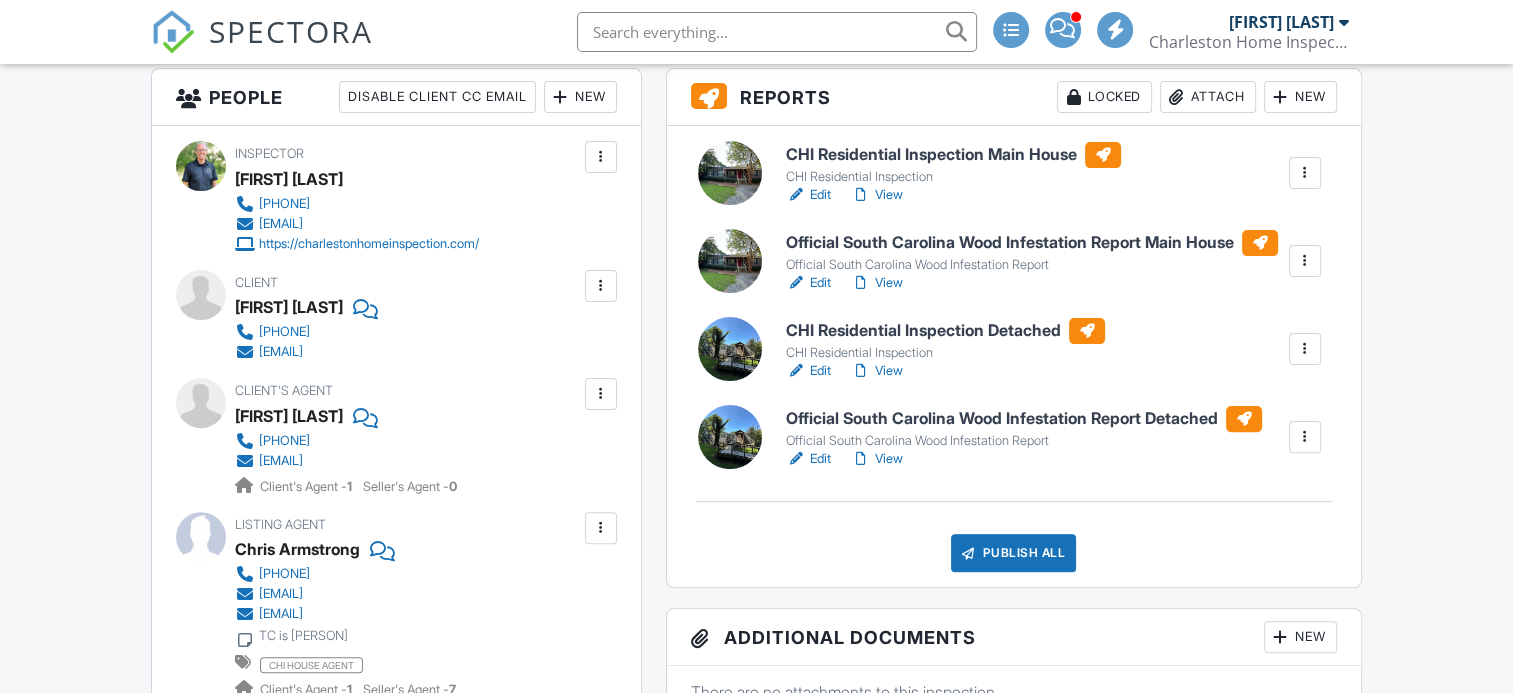 scroll, scrollTop: 518, scrollLeft: 0, axis: vertical 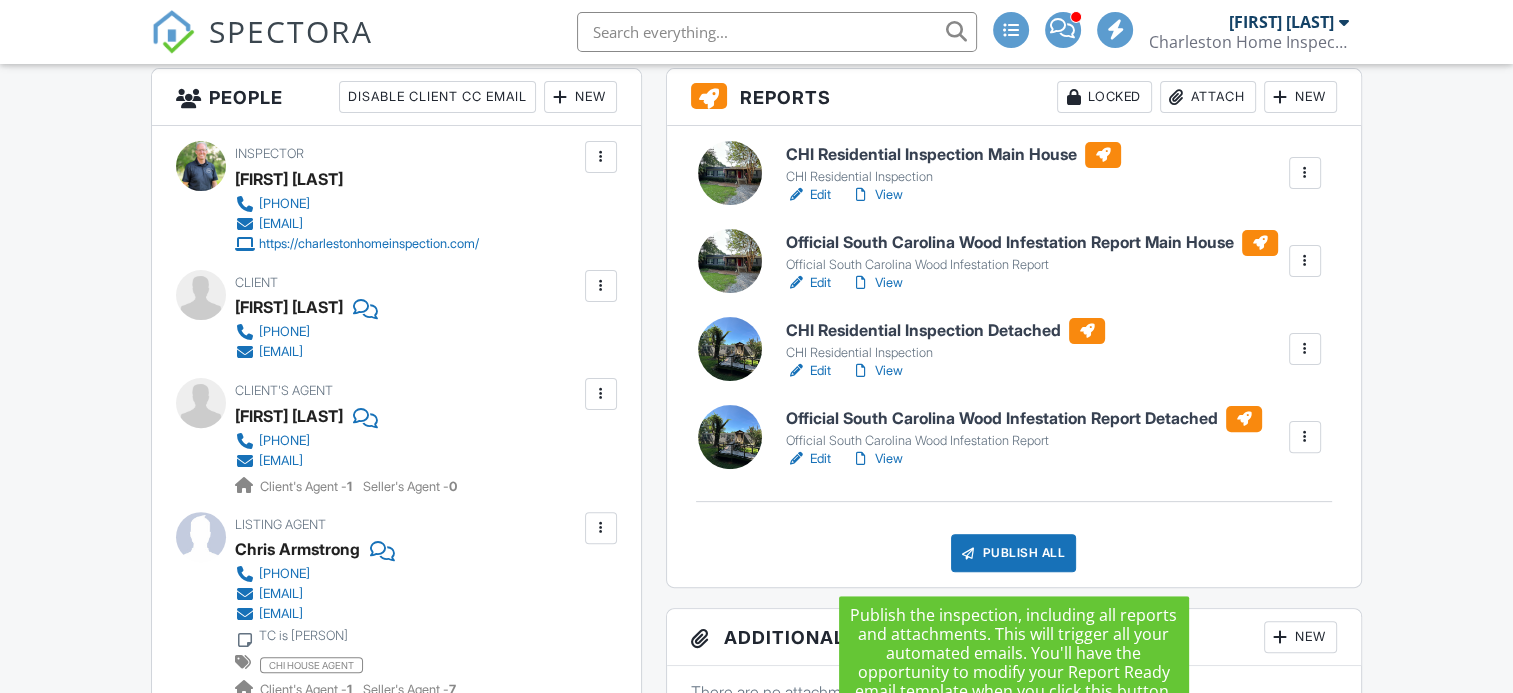 click on "Publish All" at bounding box center (1013, 553) 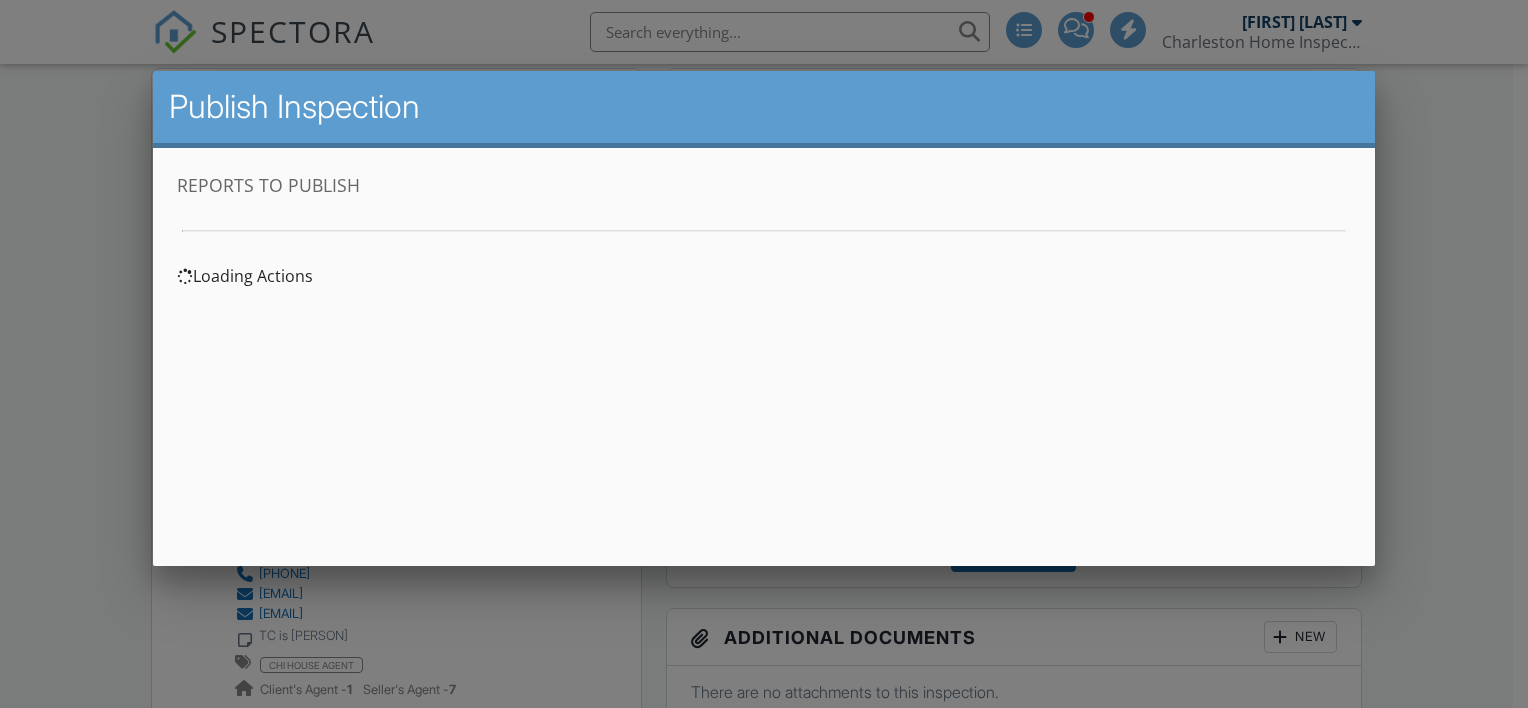 scroll, scrollTop: 0, scrollLeft: 0, axis: both 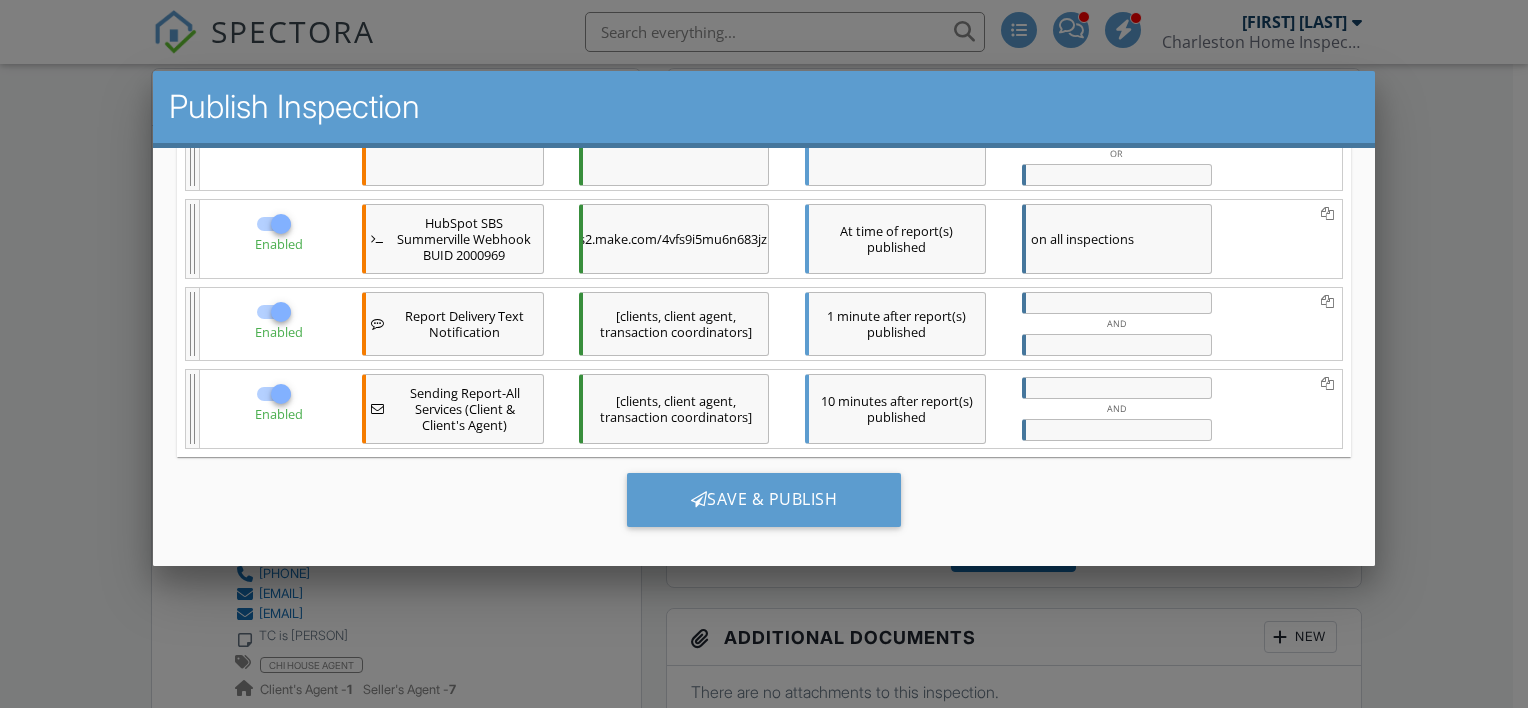 drag, startPoint x: 1352, startPoint y: 245, endPoint x: 1519, endPoint y: 717, distance: 500.67255 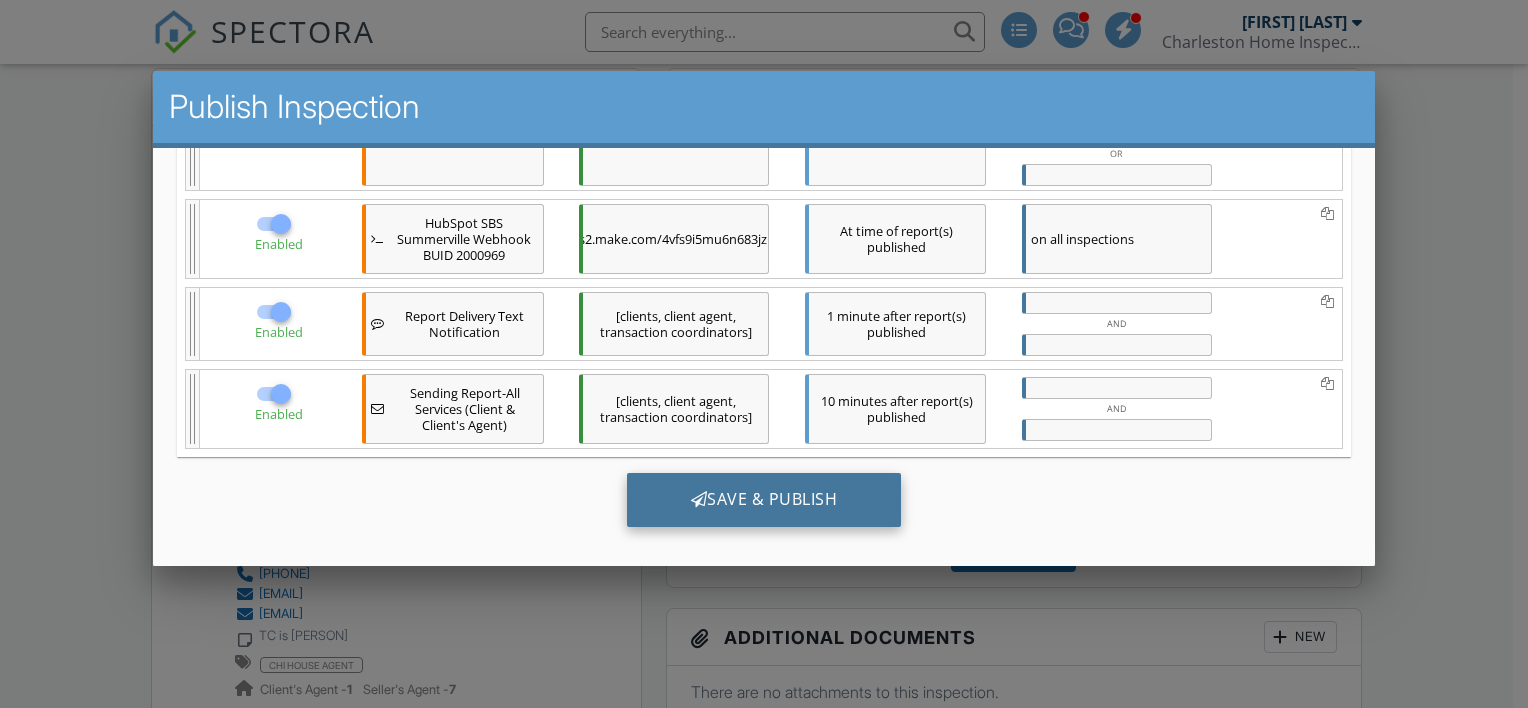 click on "Save & Publish" at bounding box center [763, 499] 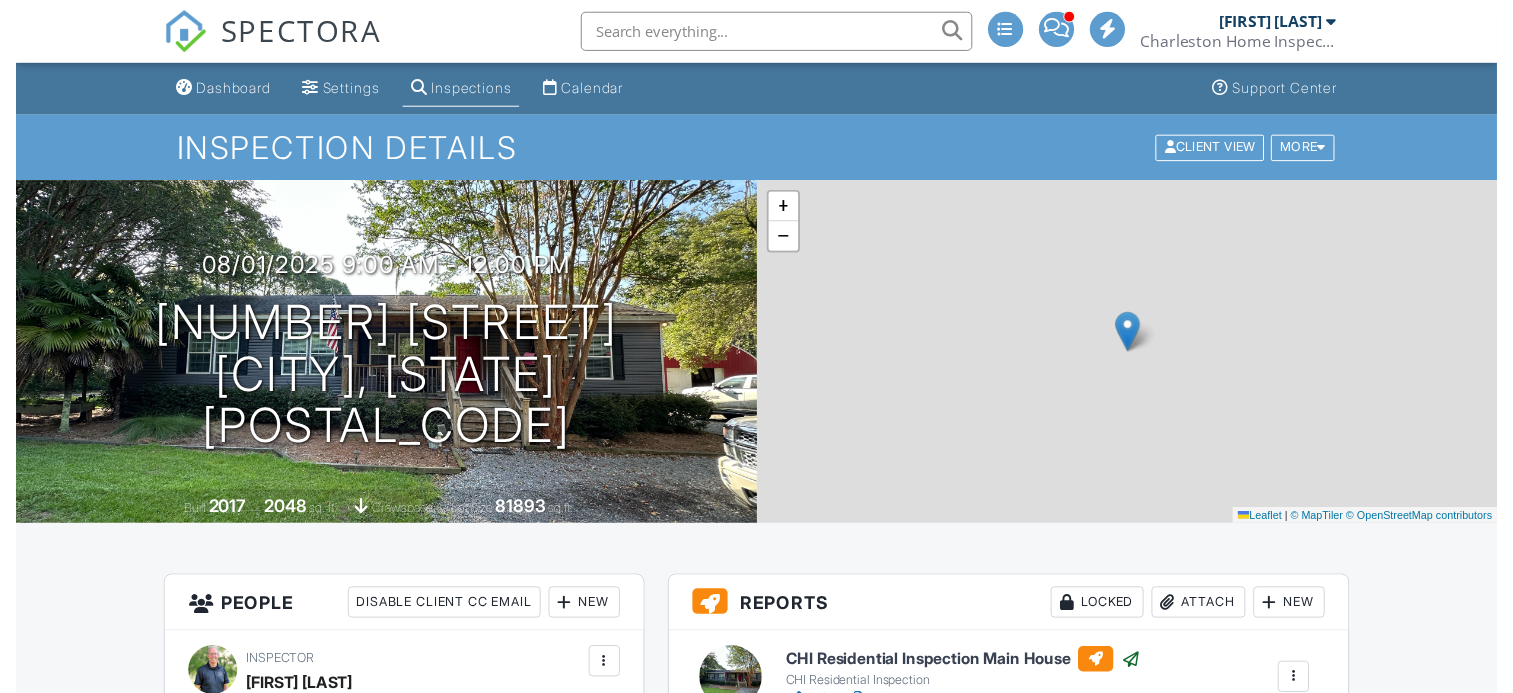 scroll, scrollTop: 0, scrollLeft: 0, axis: both 